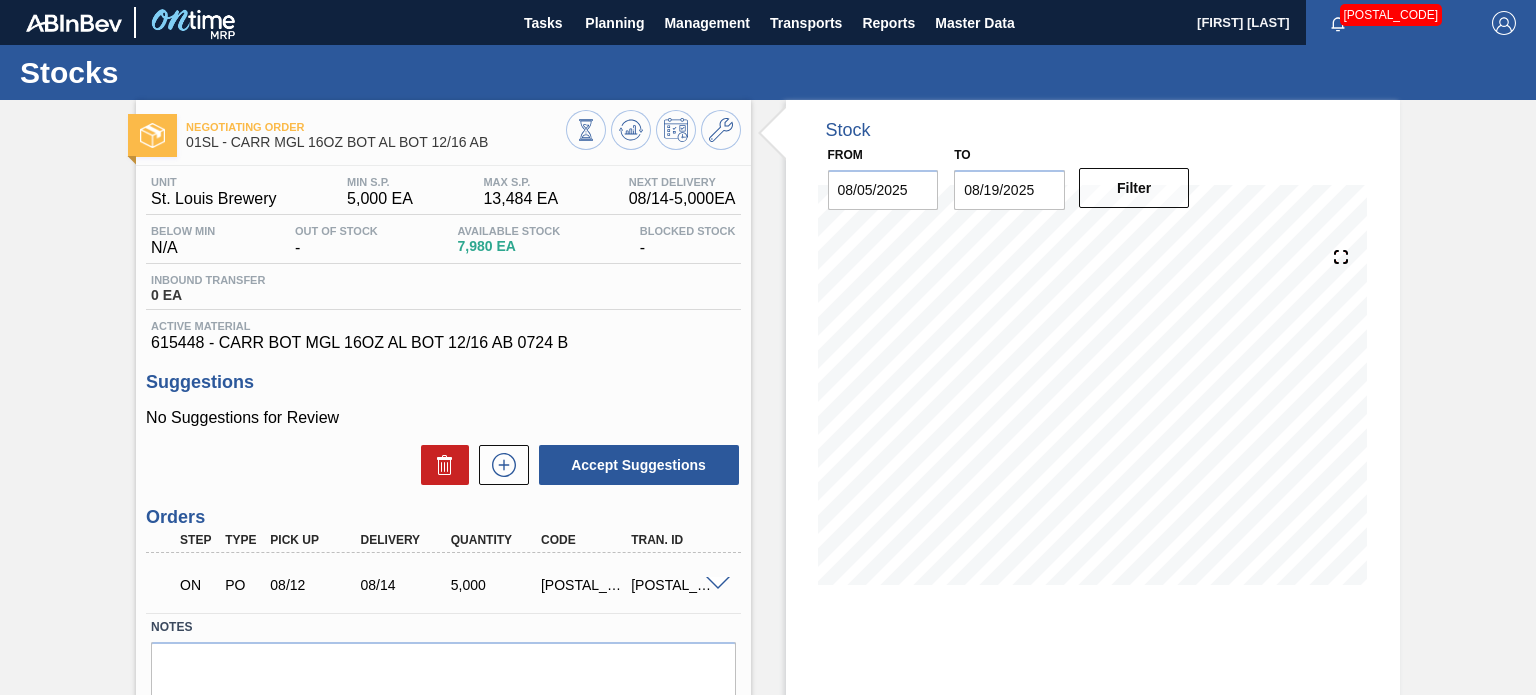 scroll, scrollTop: 0, scrollLeft: 0, axis: both 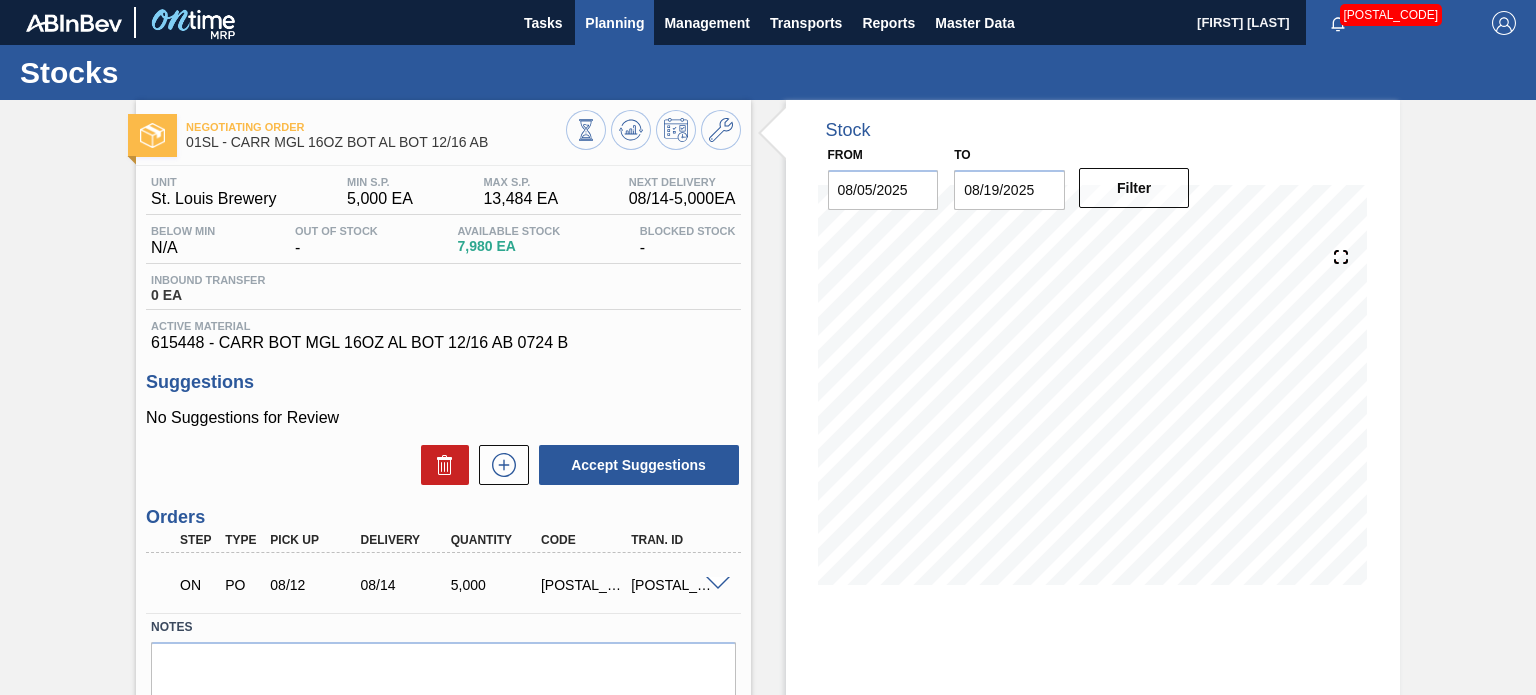 click on "Planning" at bounding box center [614, 23] 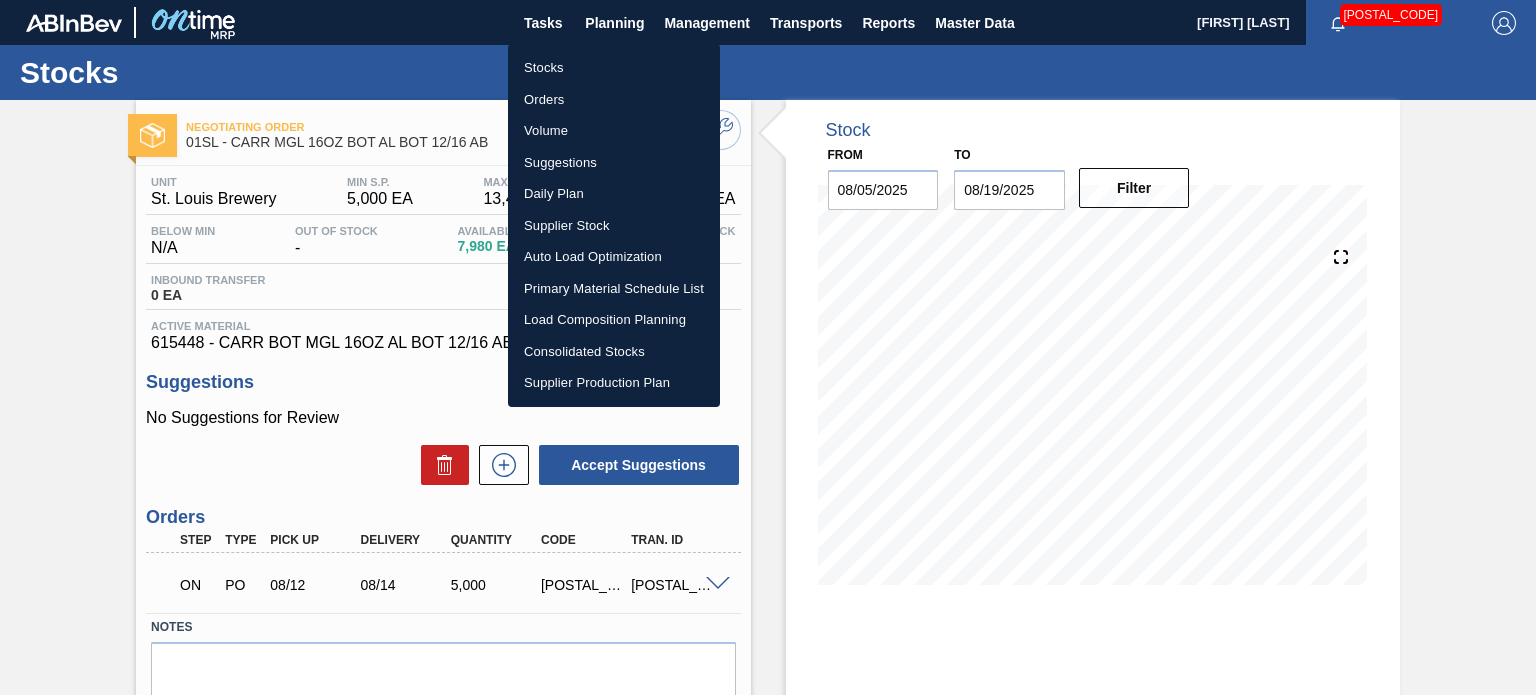 click on "Stocks" at bounding box center [614, 68] 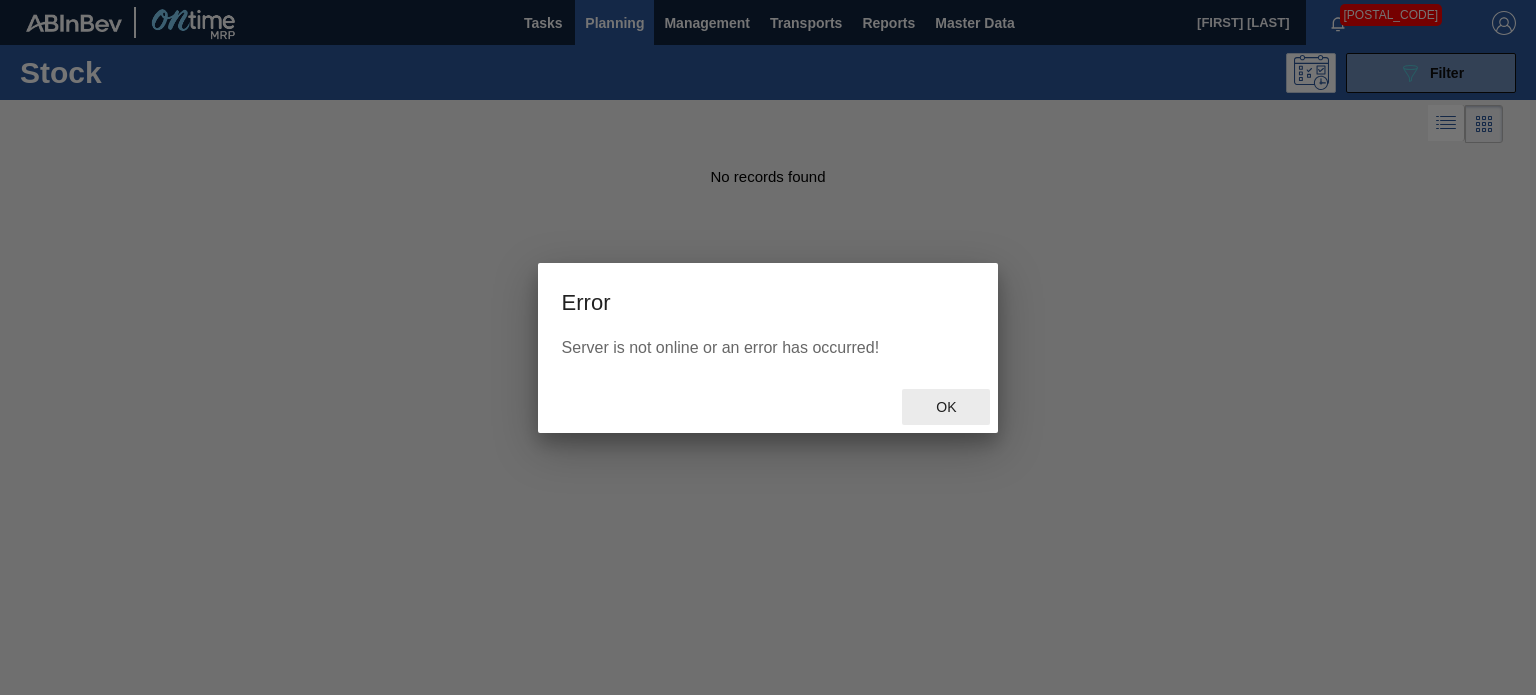 click on "Ok" at bounding box center [946, 407] 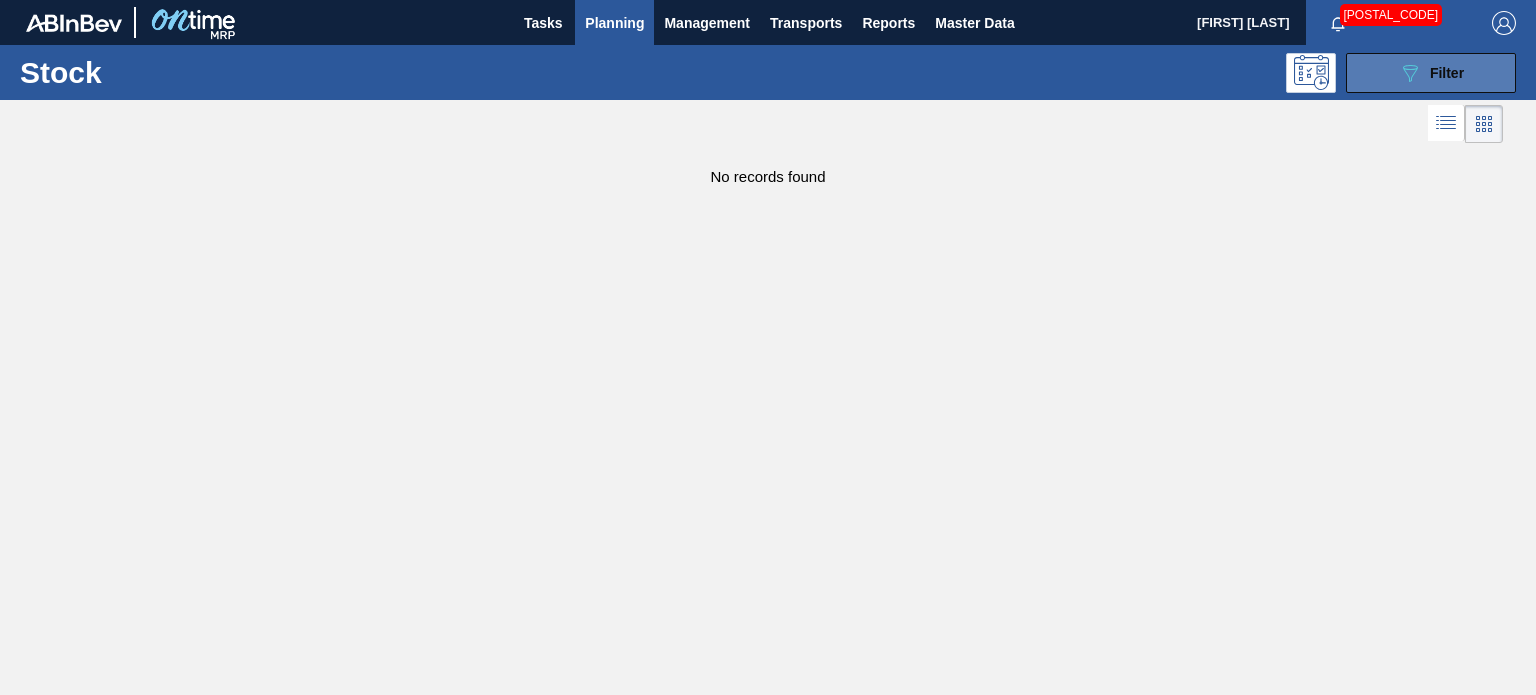 click on "089F7B8B-B2A5-4AFE-B5C0-19BA573D28AC Filter" at bounding box center (1431, 73) 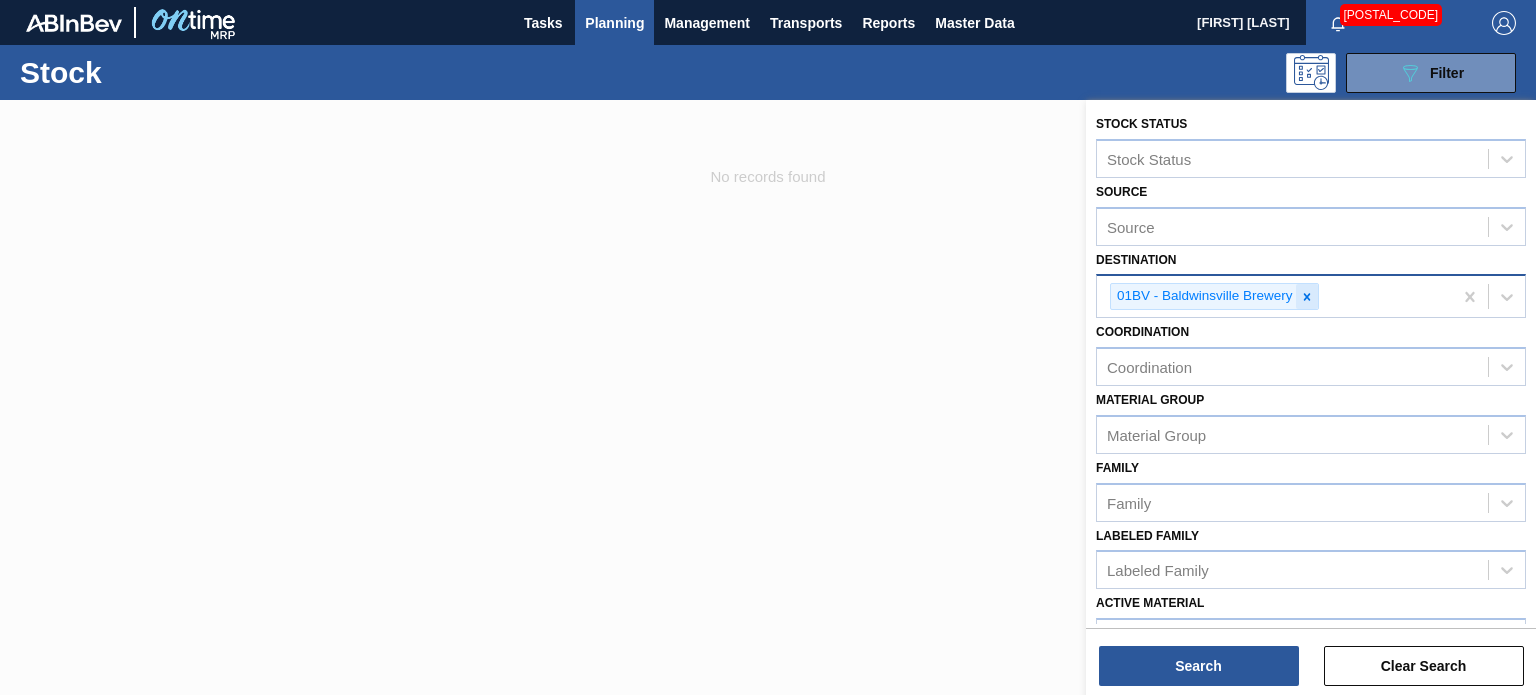 click 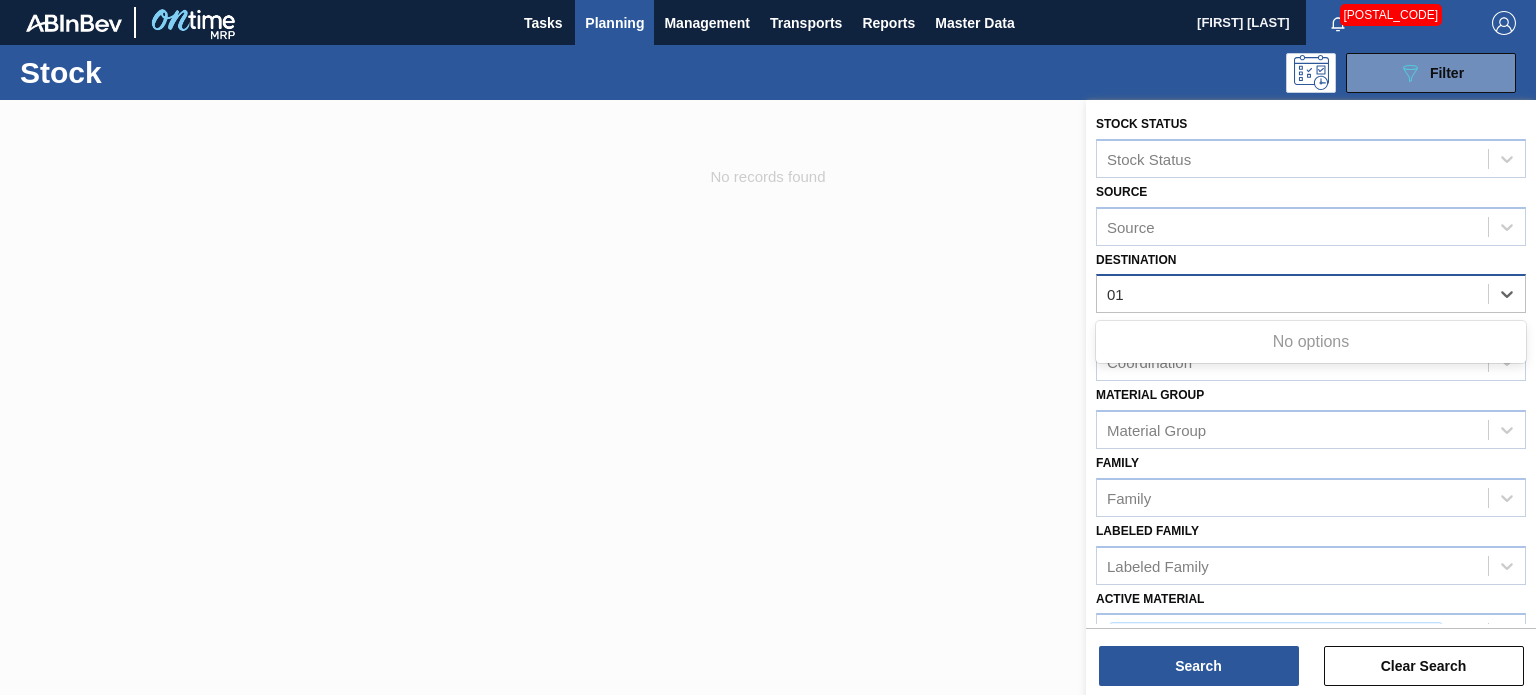 type on "0" 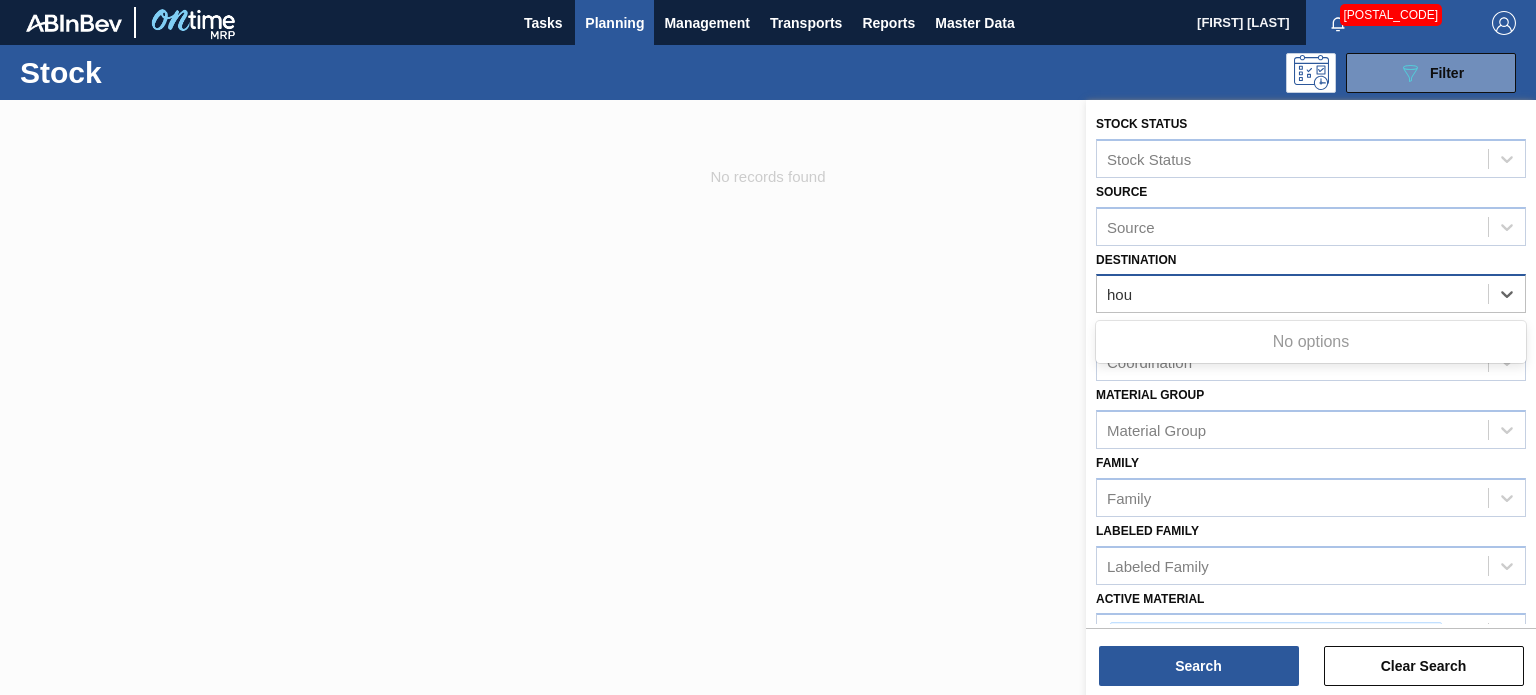 type on "hou" 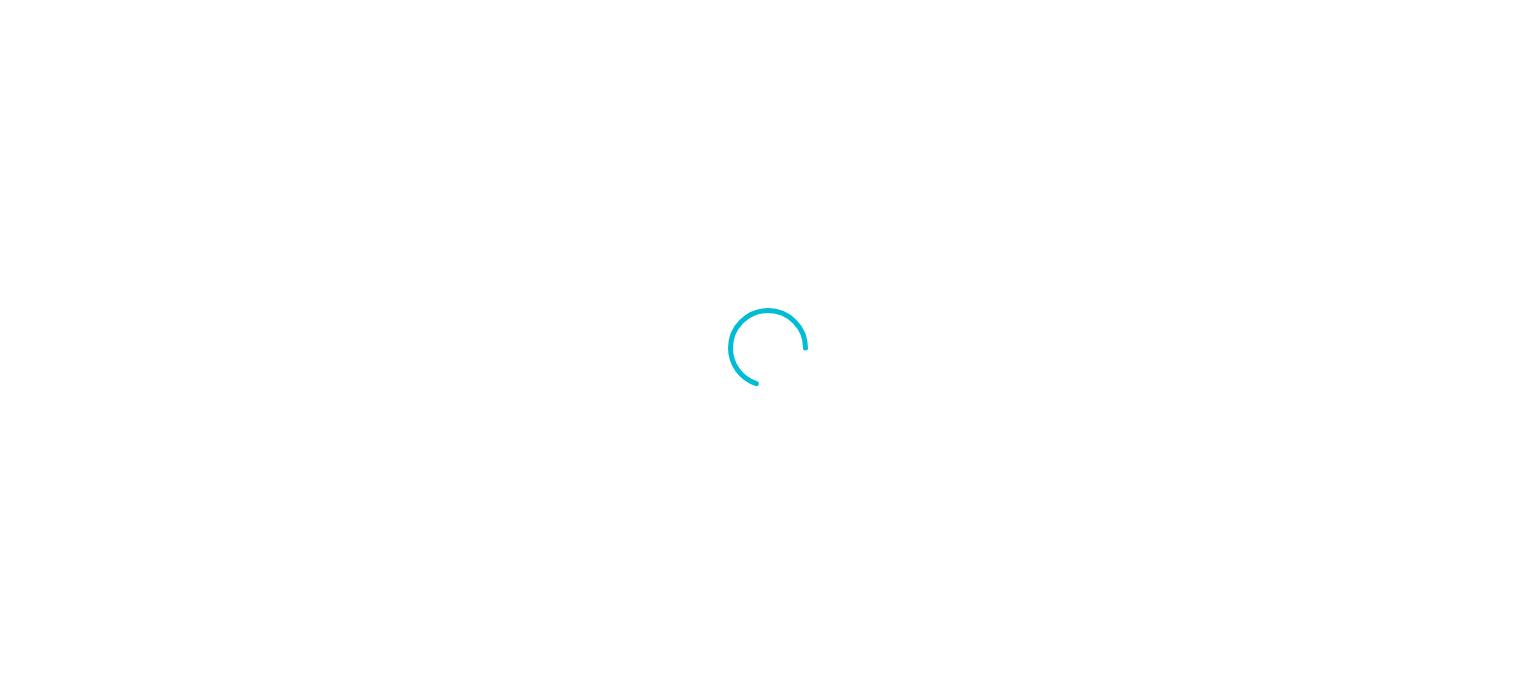 scroll, scrollTop: 0, scrollLeft: 0, axis: both 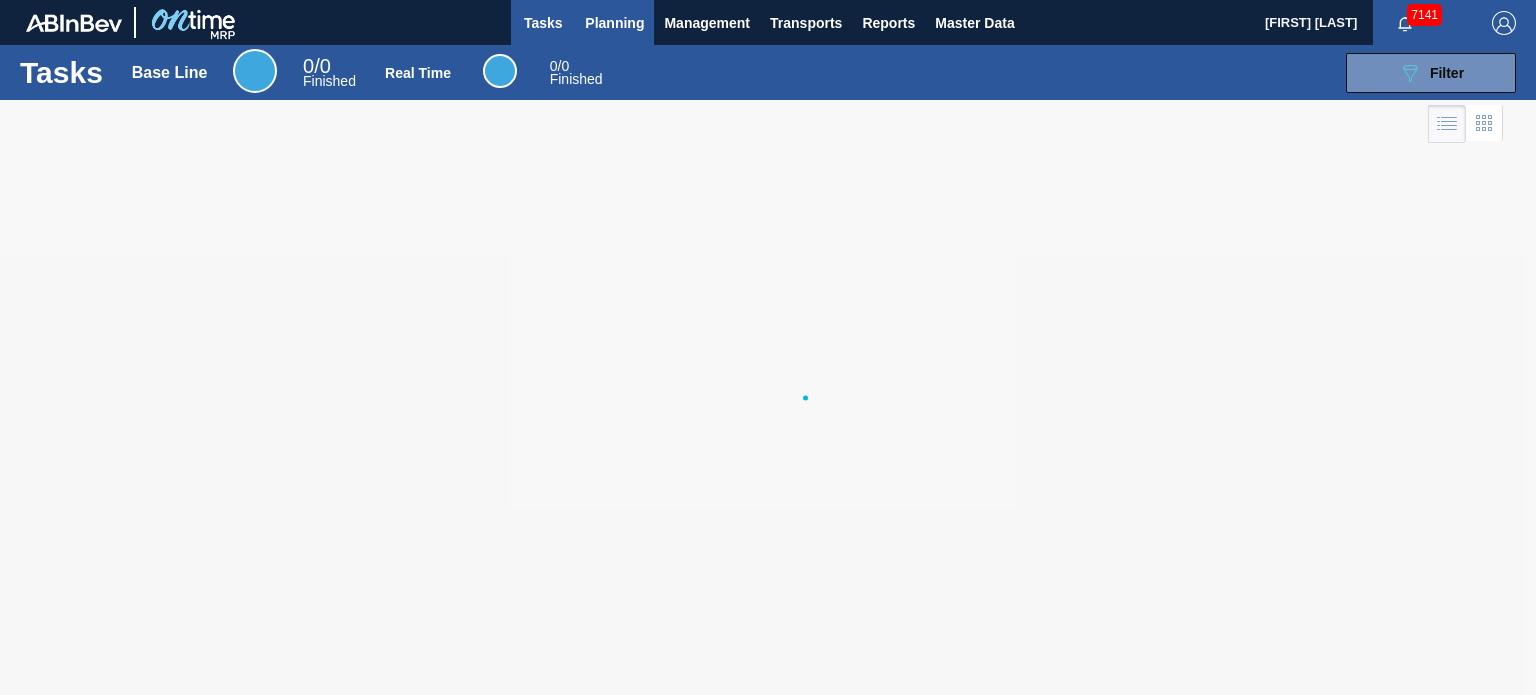 click on "Planning" at bounding box center [614, 22] 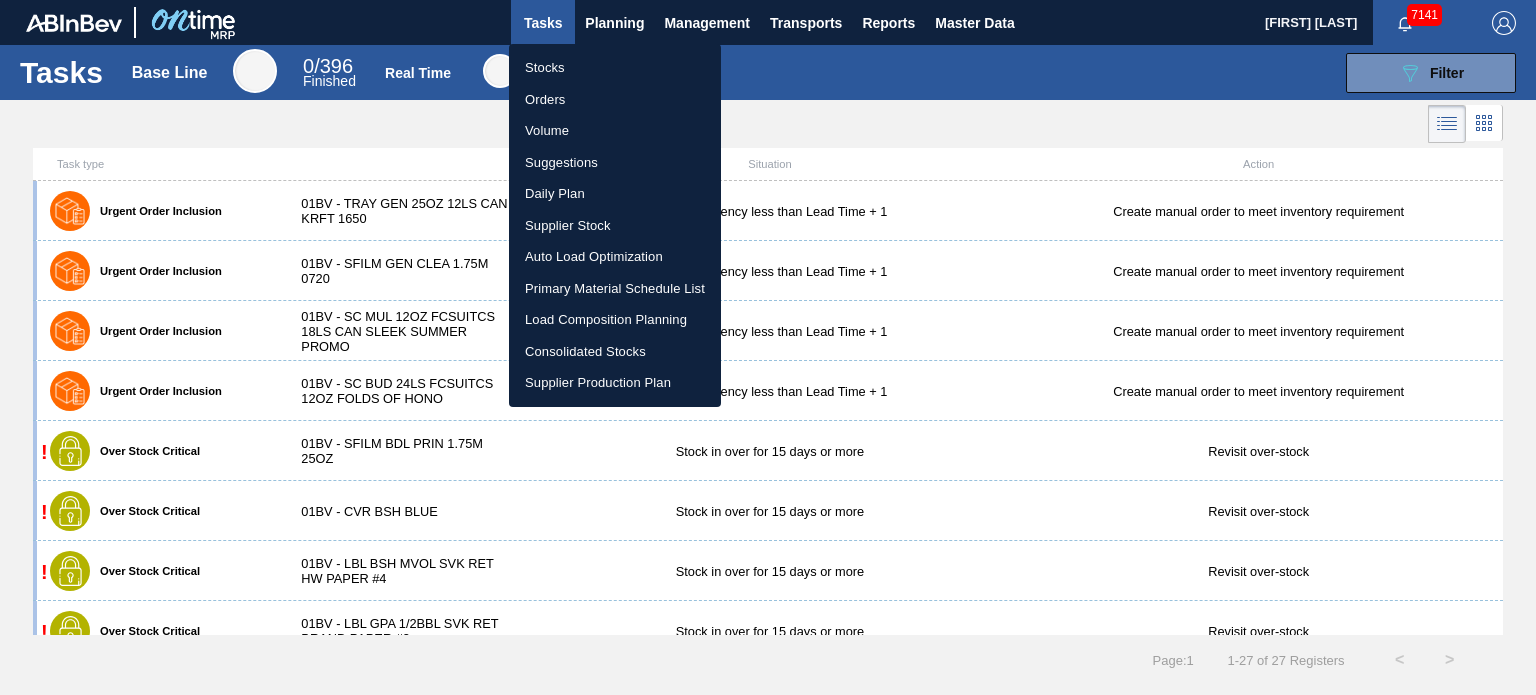 drag, startPoint x: 536, startPoint y: 70, endPoint x: 1290, endPoint y: 51, distance: 754.2394 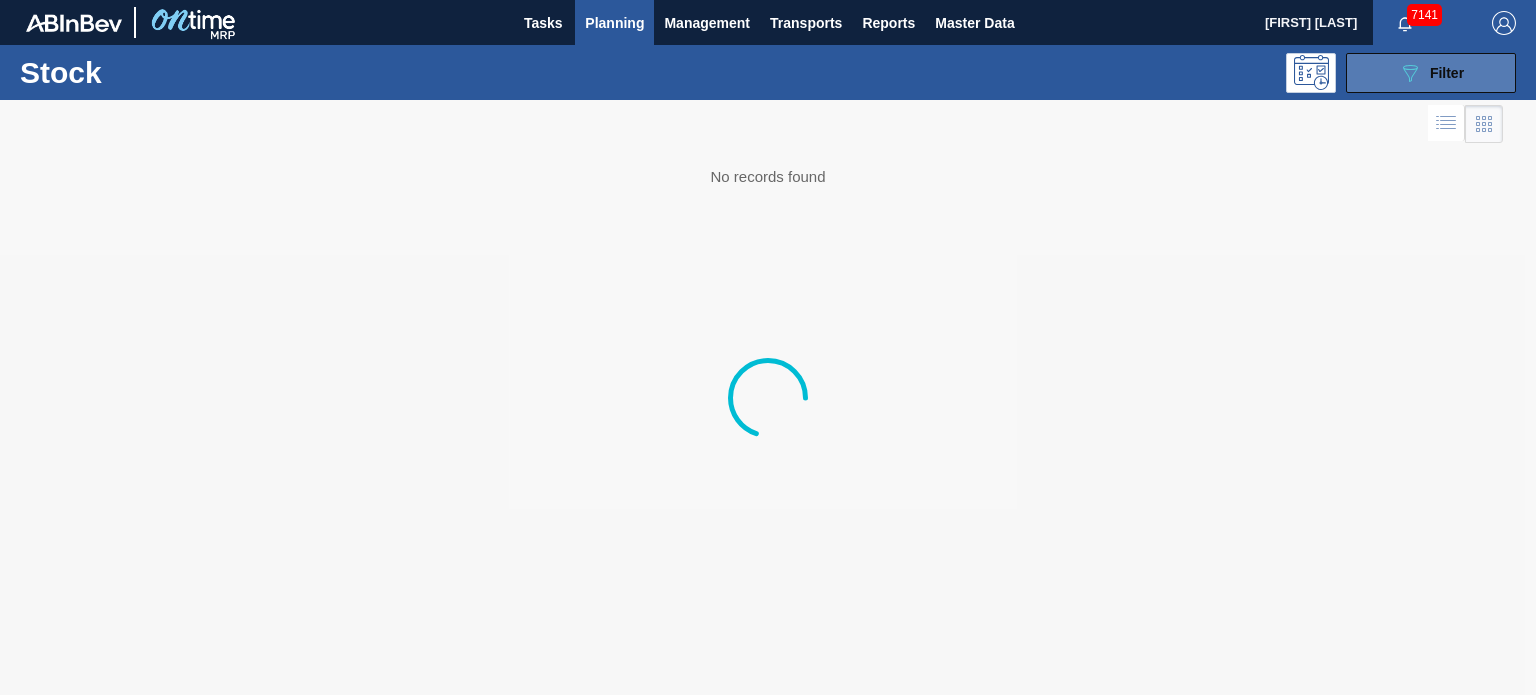 click on "089F7B8B-B2A5-4AFE-B5C0-19BA573D28AC" 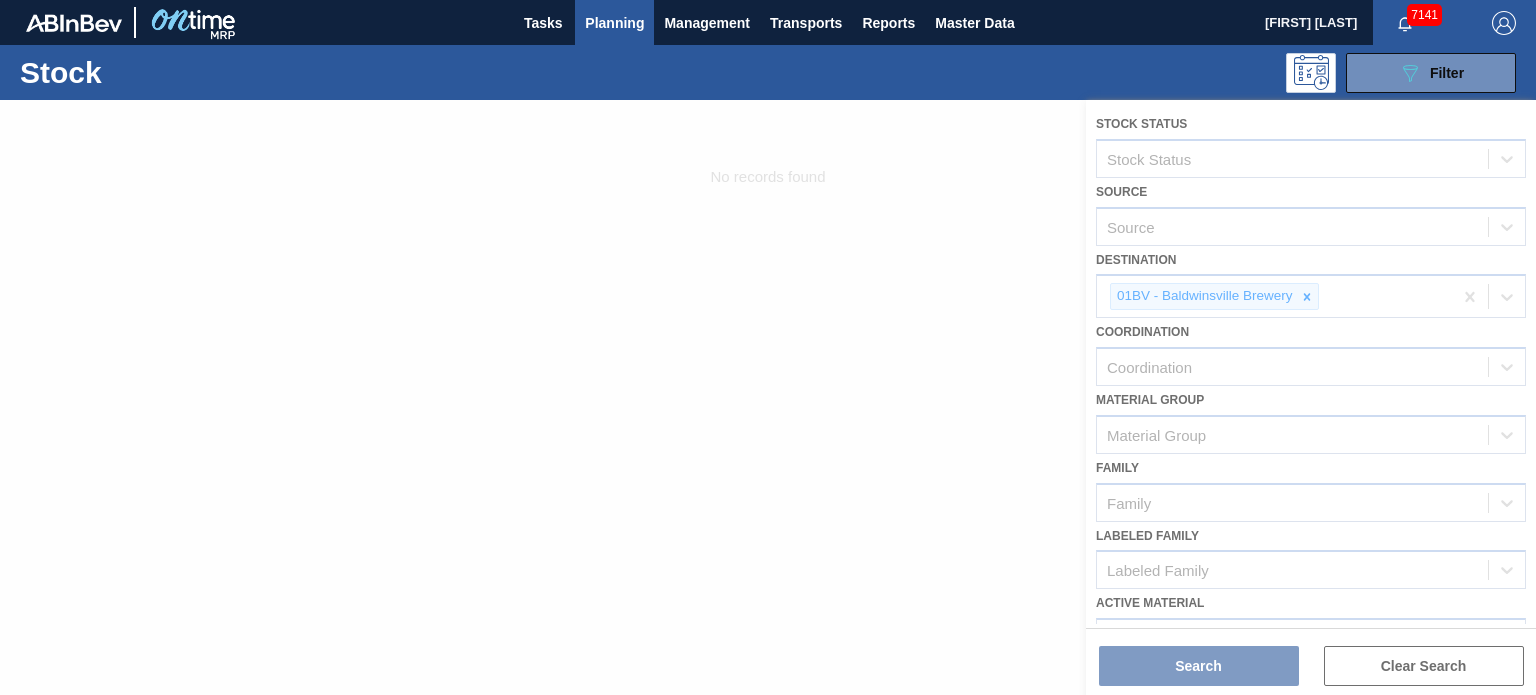 click at bounding box center [768, 397] 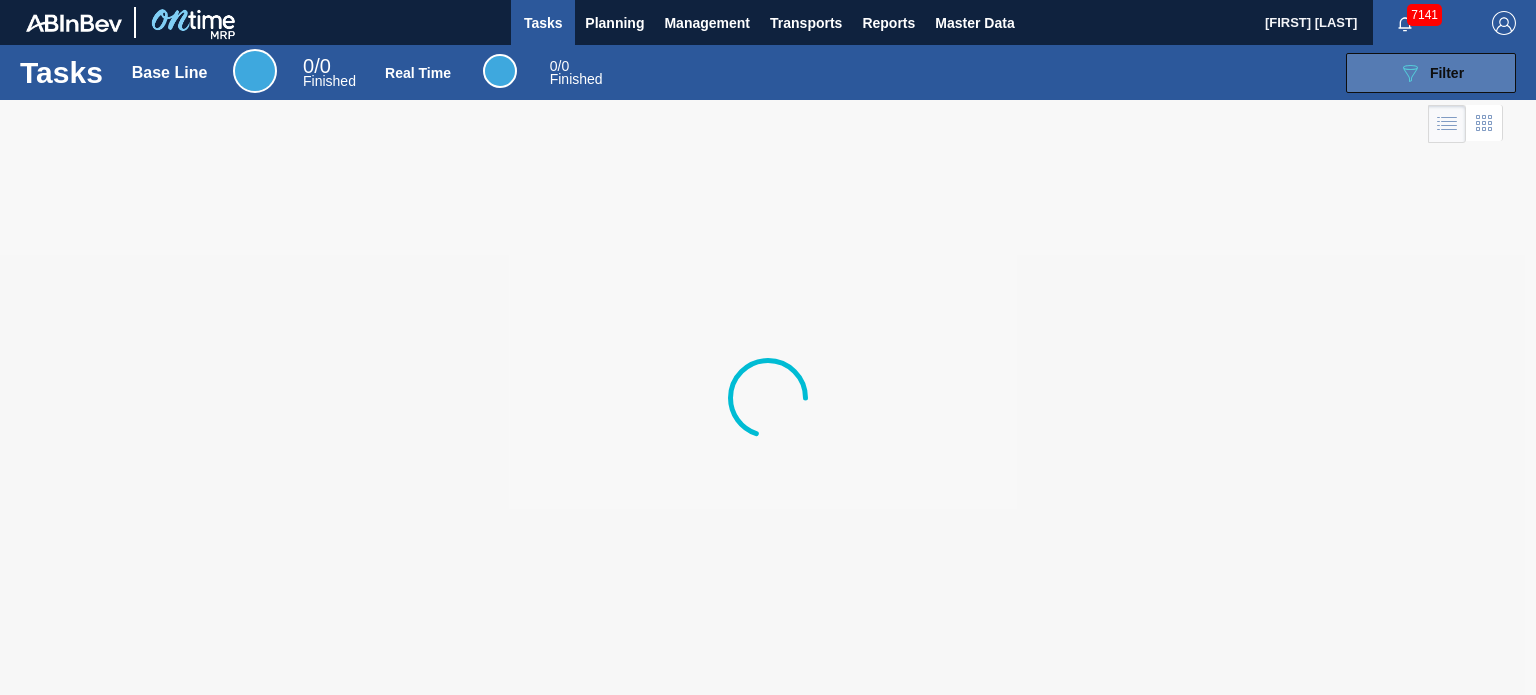click on "089F7B8B-B2A5-4AFE-B5C0-19BA573D28AC Filter" at bounding box center [1431, 73] 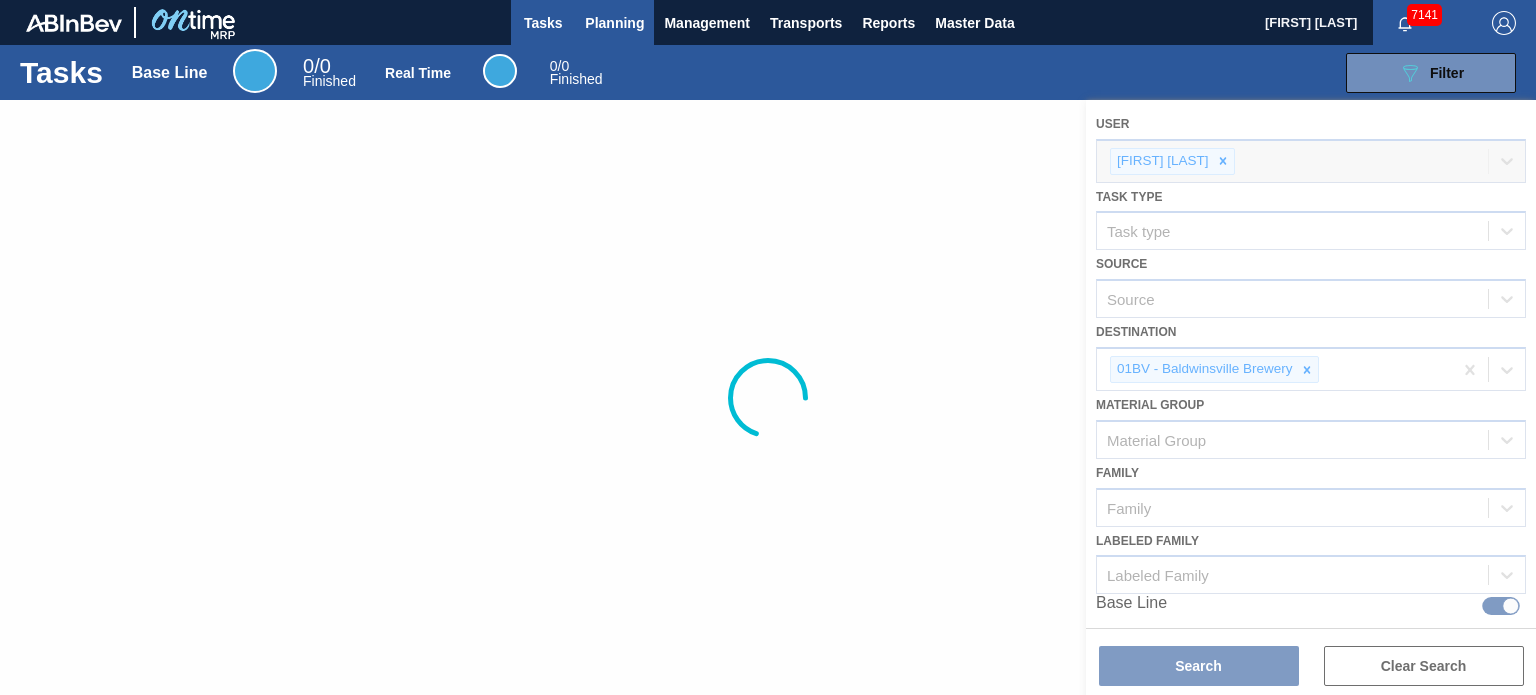 click on "Planning" at bounding box center (614, 23) 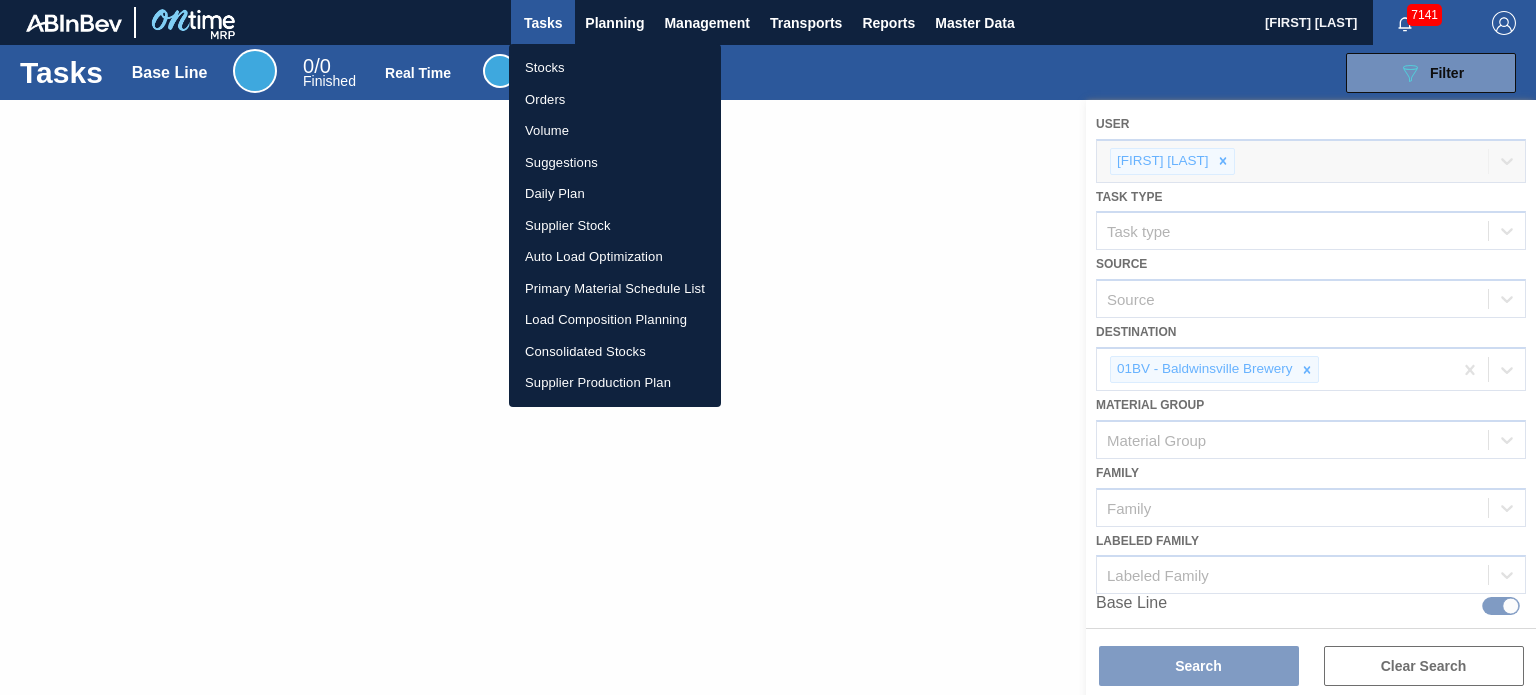 click on "Stocks" at bounding box center (615, 68) 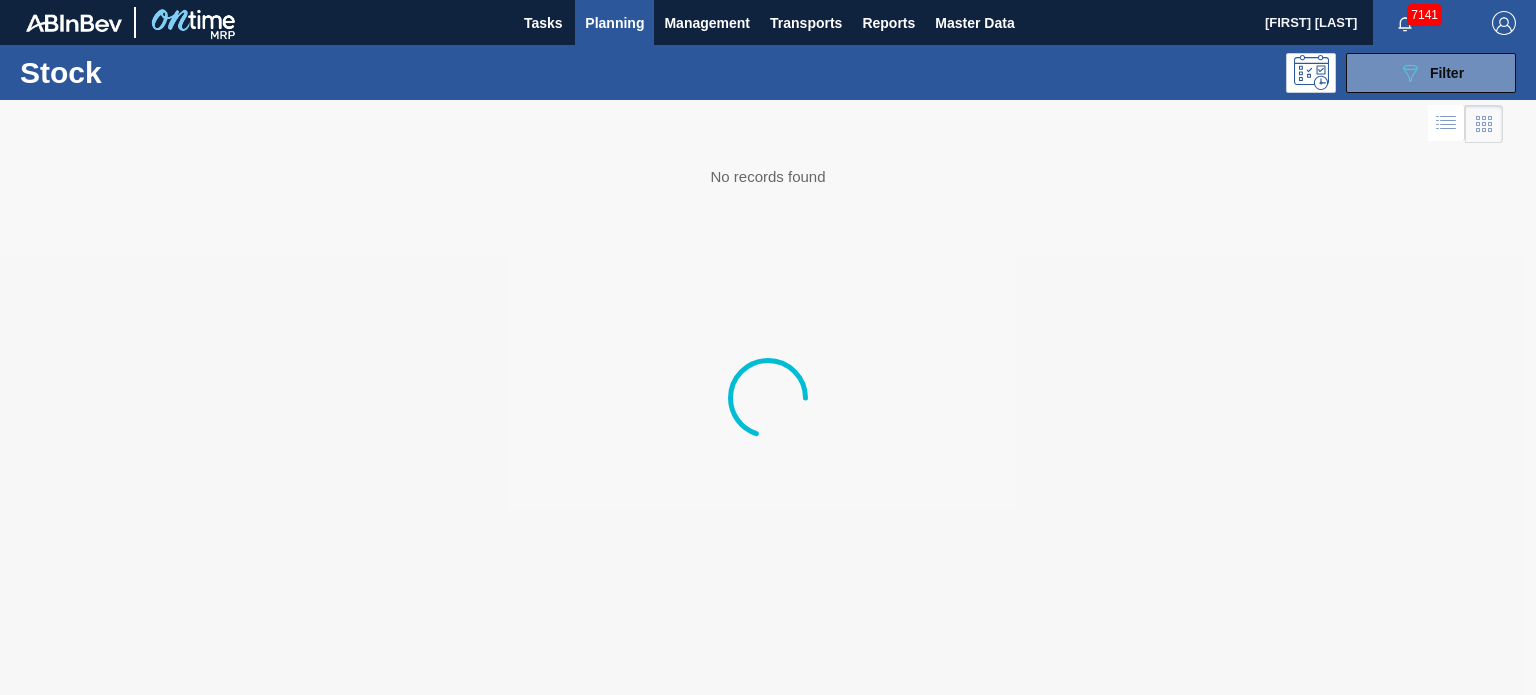 click on "Stock 089F7B8B-B2A5-4AFE-B5C0-19BA573D28AC Filter" at bounding box center [768, 72] 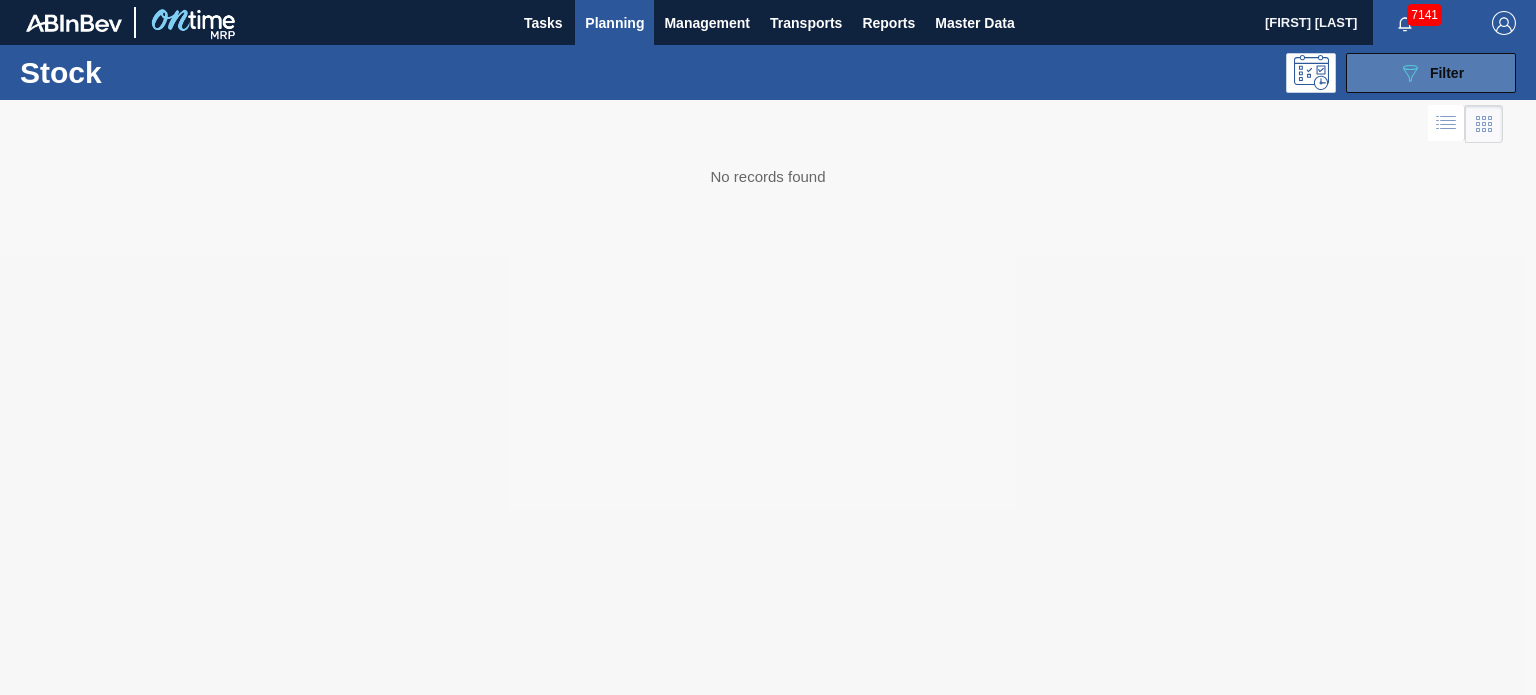 click on "089F7B8B-B2A5-4AFE-B5C0-19BA573D28AC Filter" at bounding box center (1431, 73) 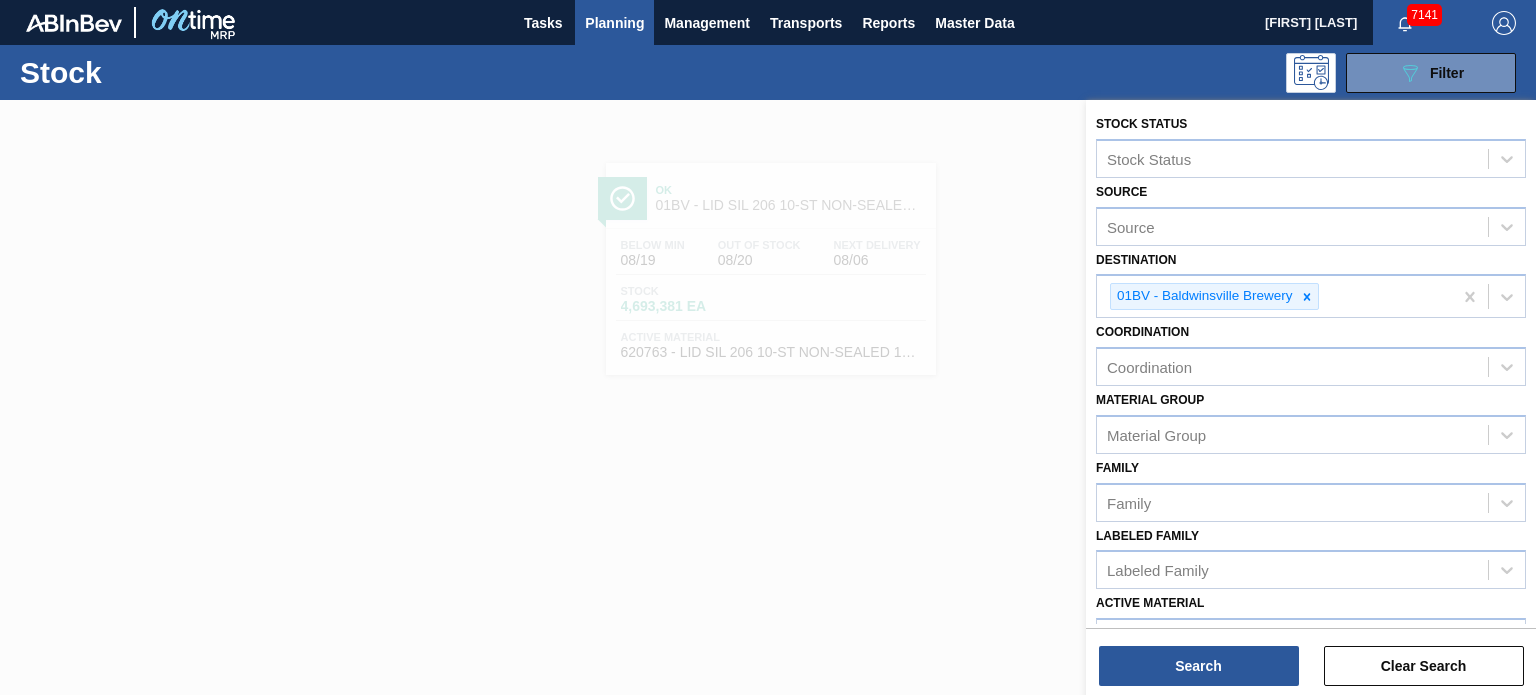 click 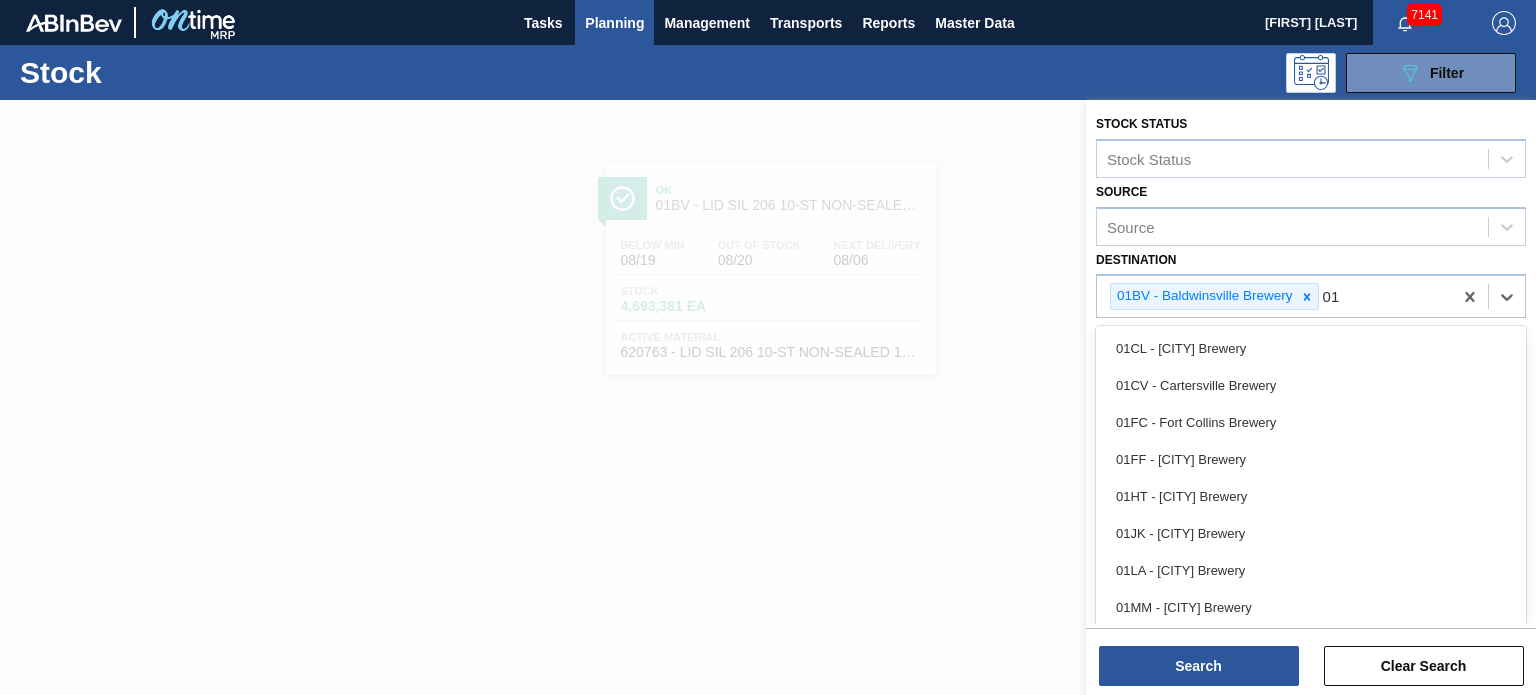 type on "01h" 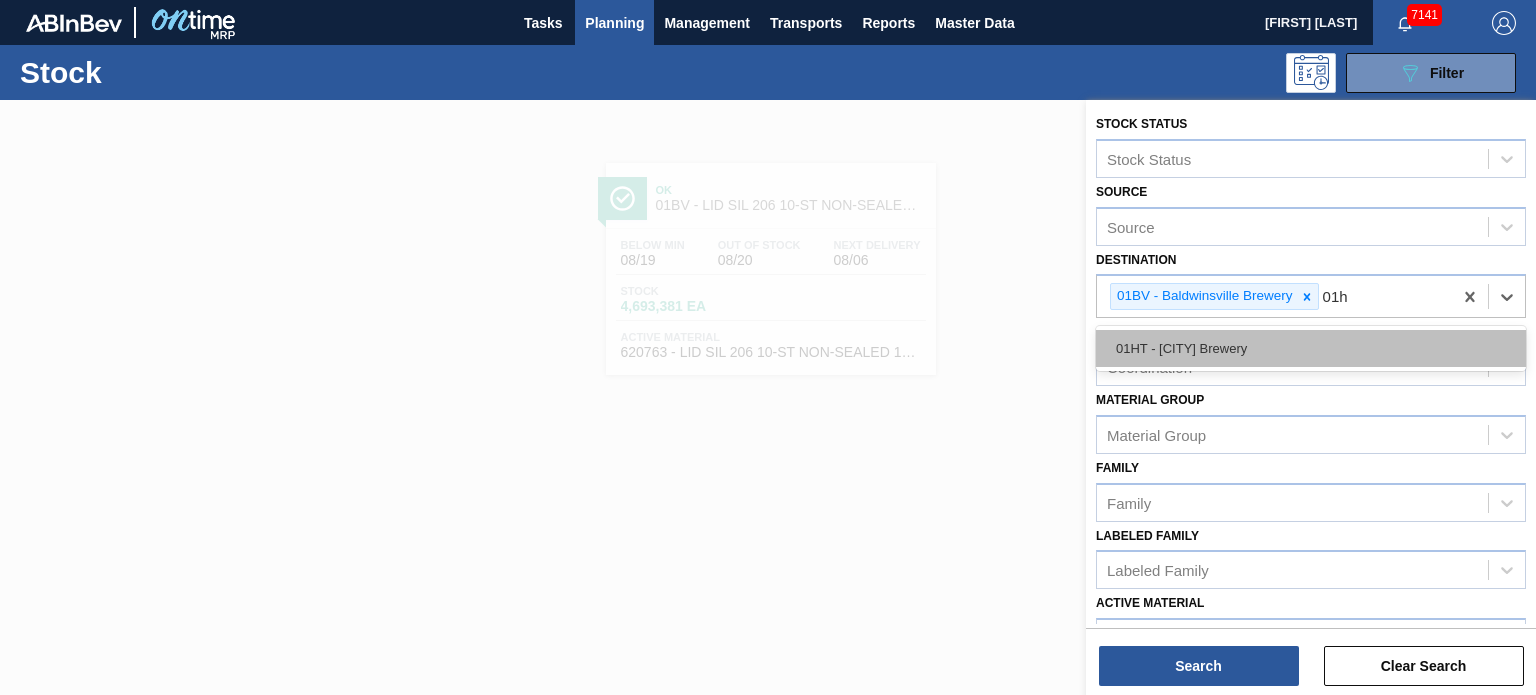 click on "01HT - [CITY] Brewery" at bounding box center [1311, 348] 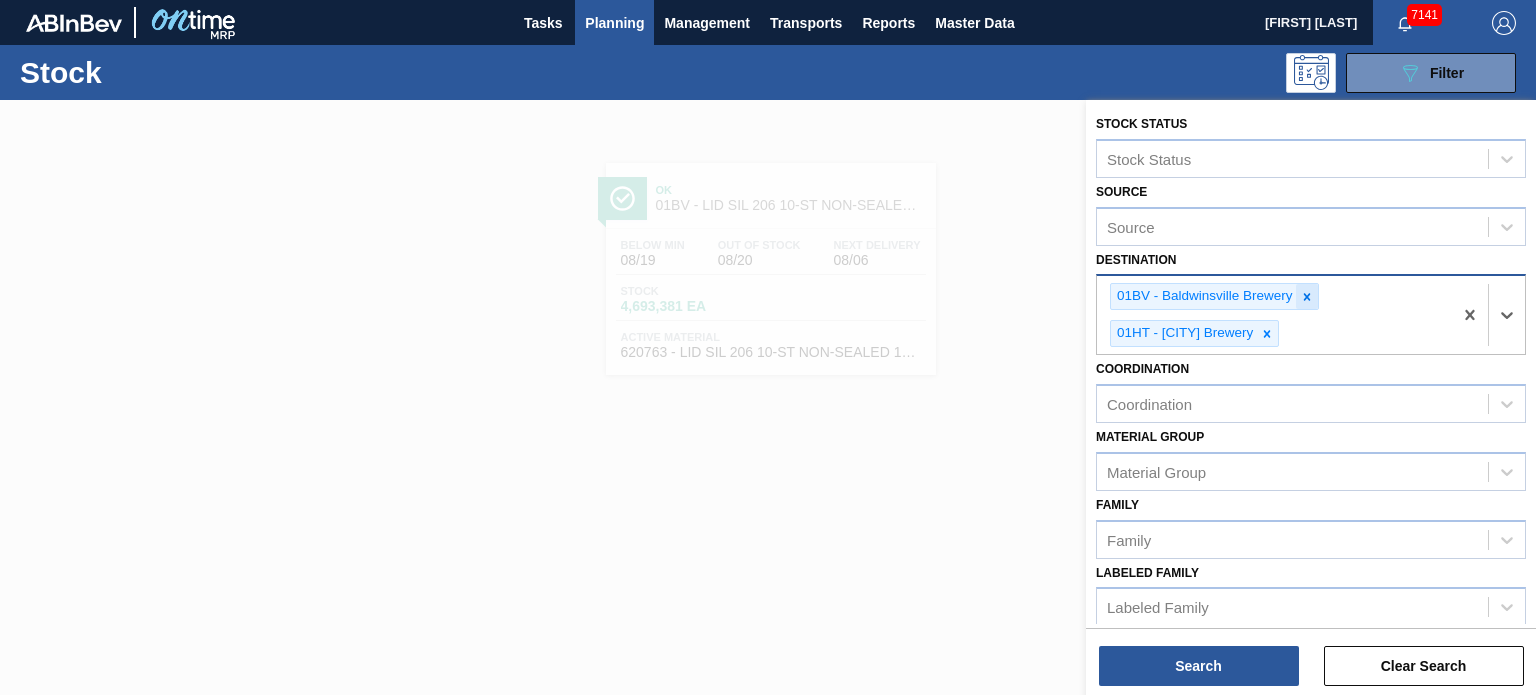 click at bounding box center [1307, 296] 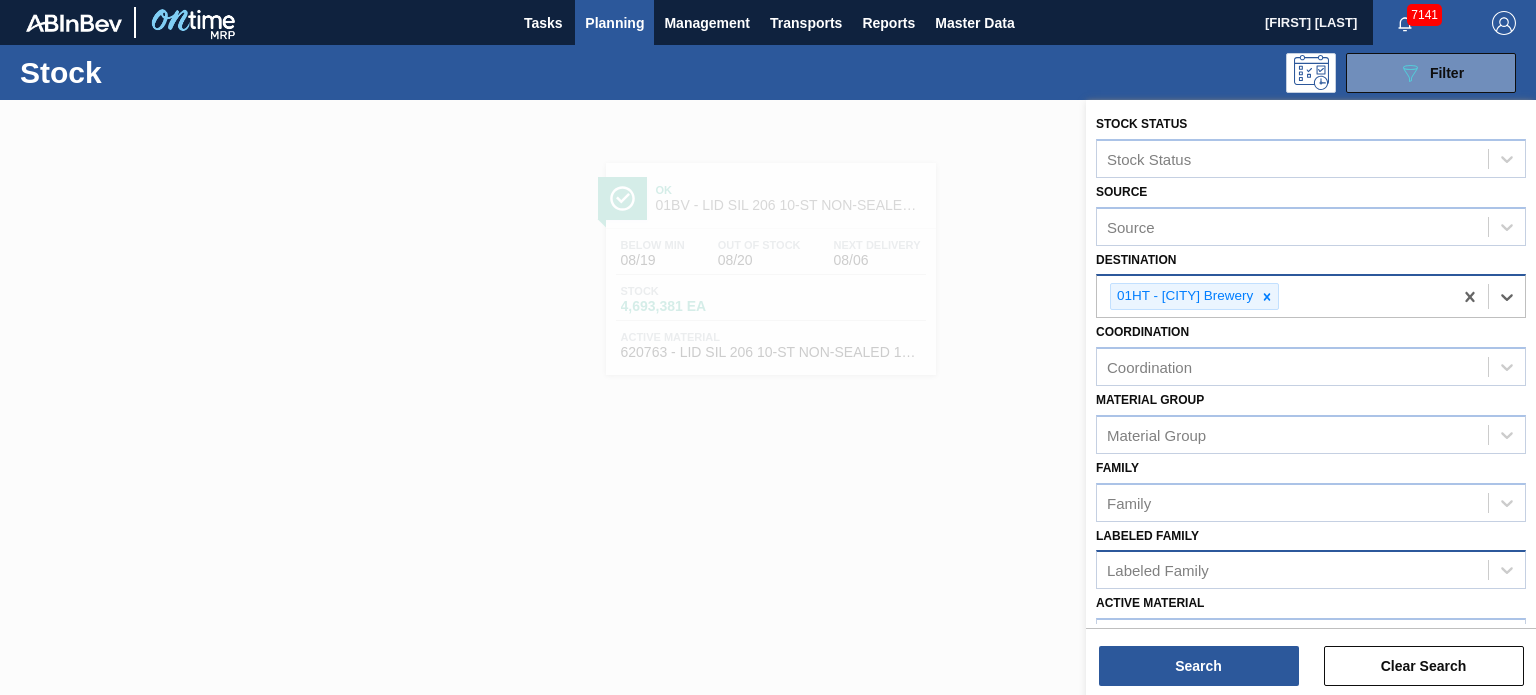 scroll, scrollTop: 289, scrollLeft: 0, axis: vertical 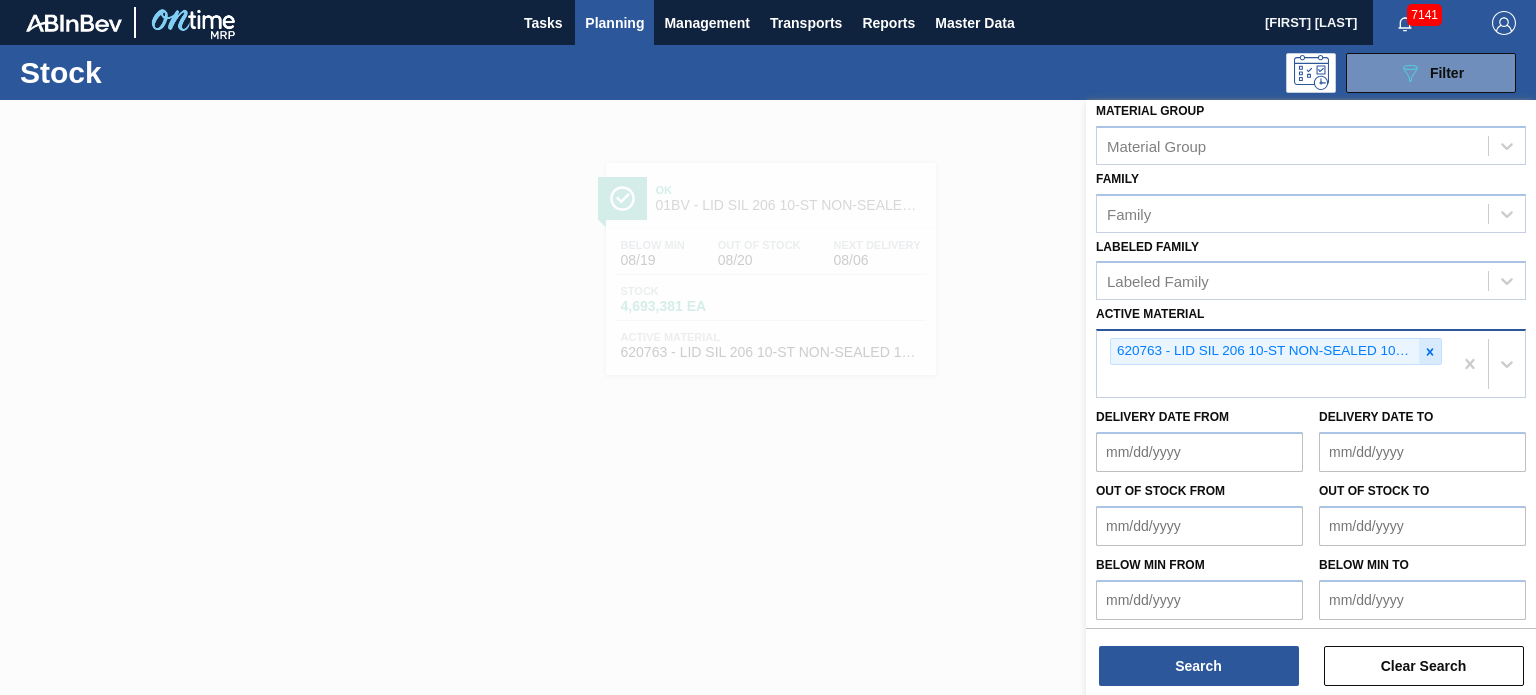 click 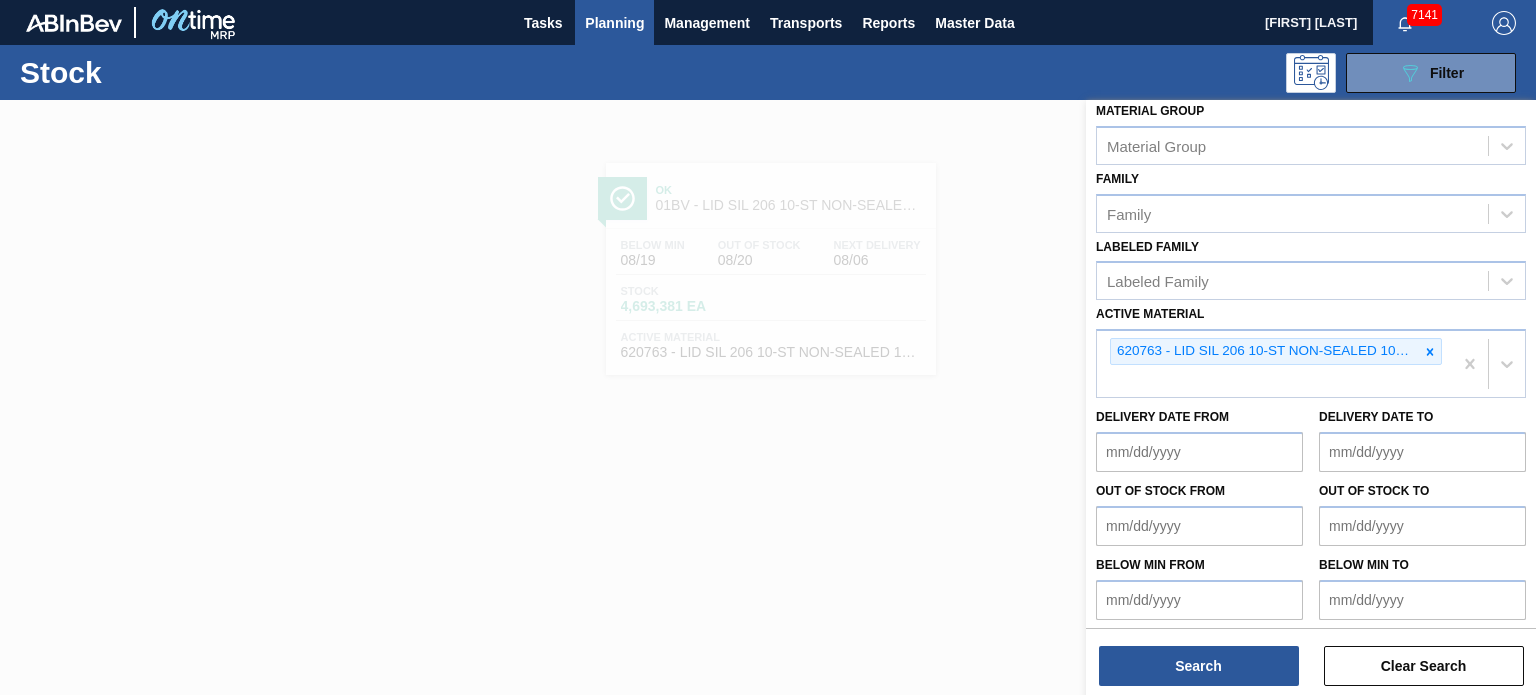 scroll, scrollTop: 259, scrollLeft: 0, axis: vertical 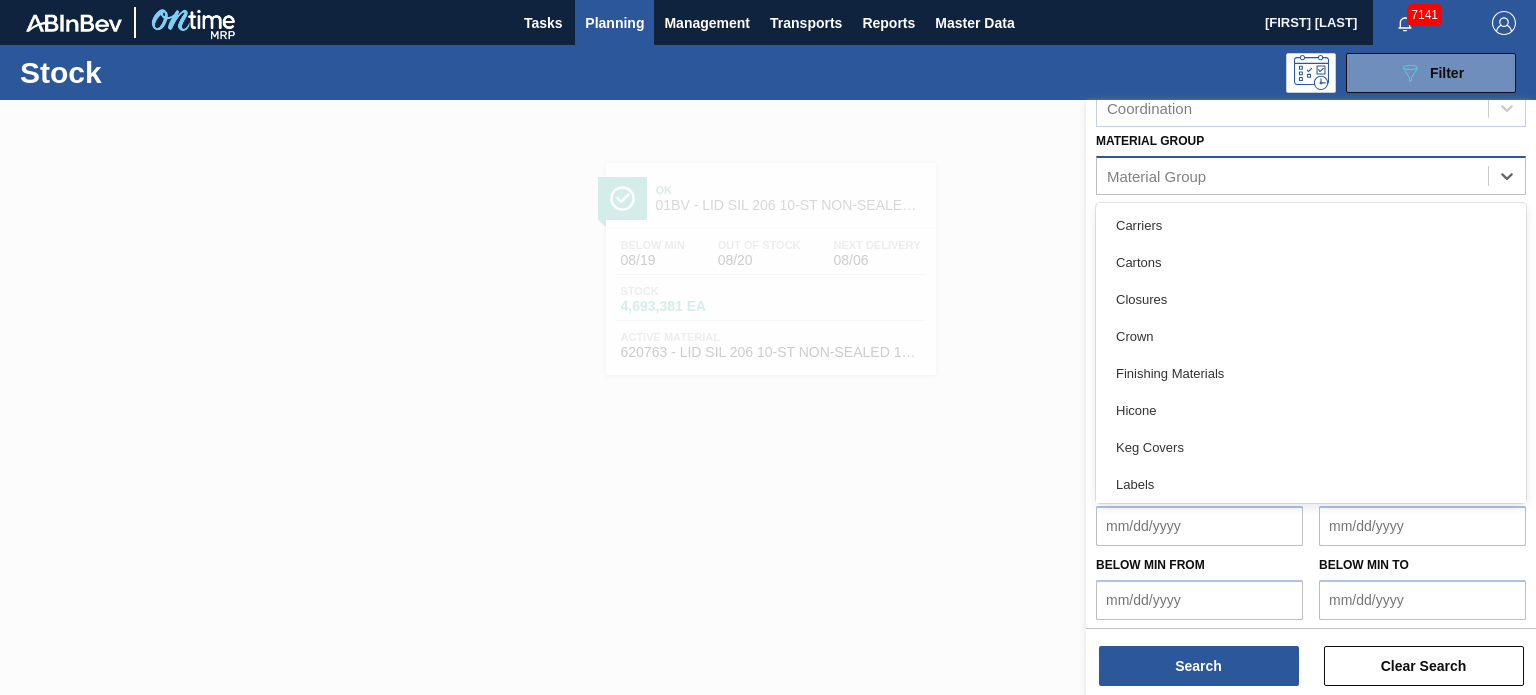 click on "Material Group" at bounding box center [1292, 175] 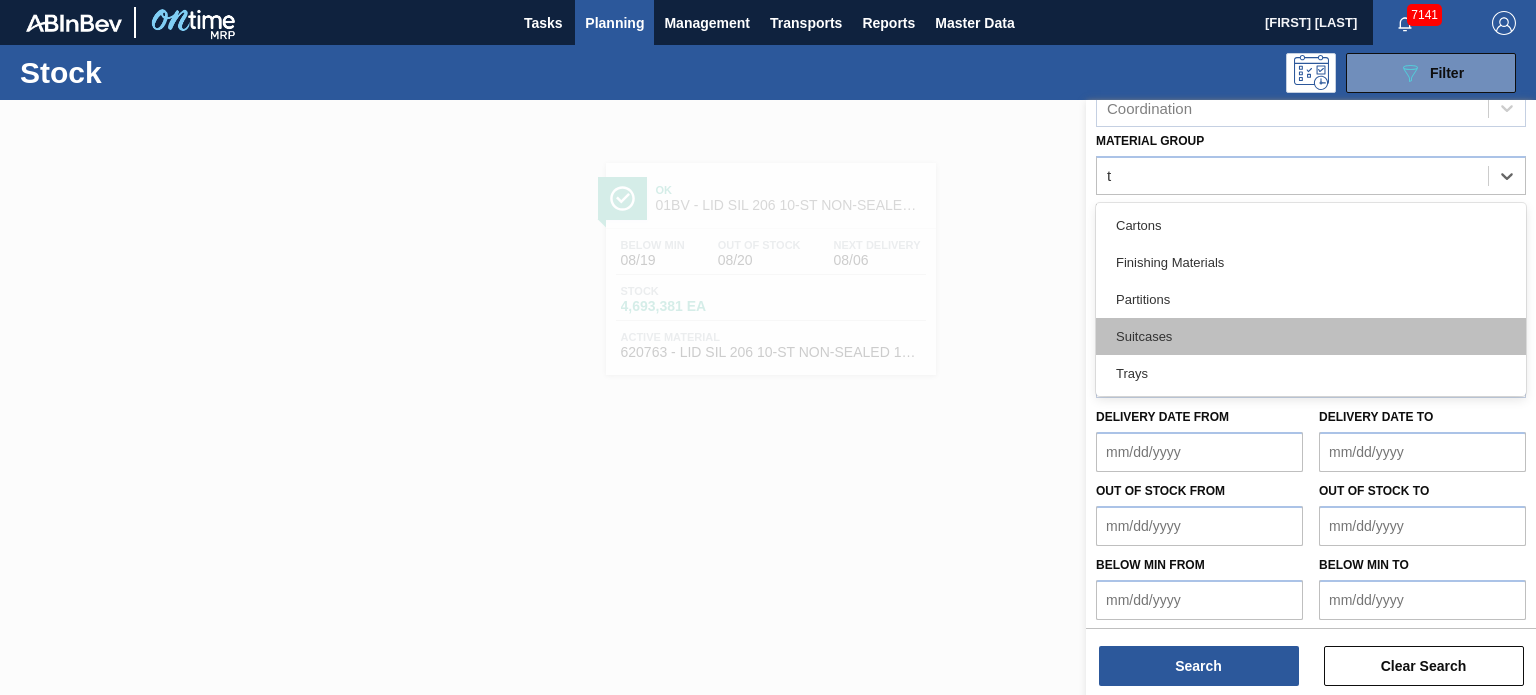 type on "tr" 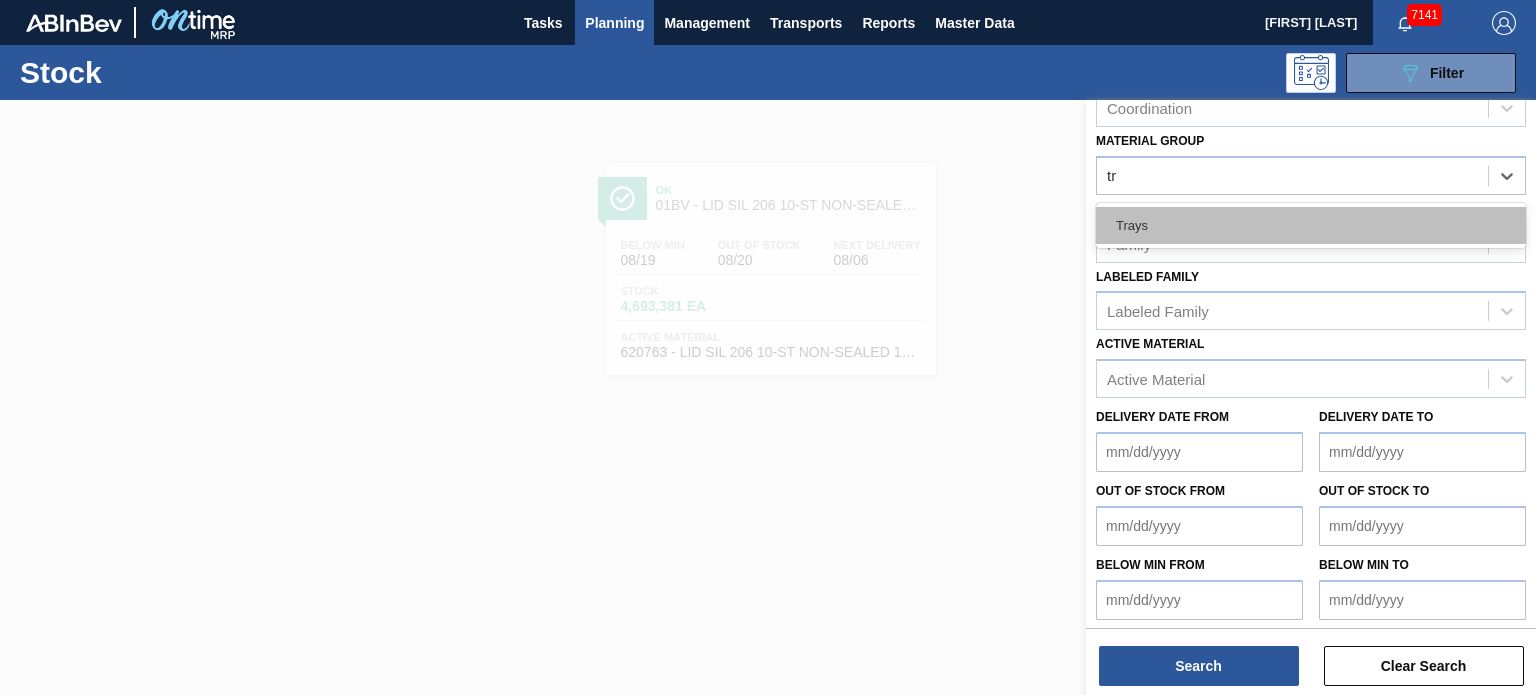click on "Trays" at bounding box center (1311, 225) 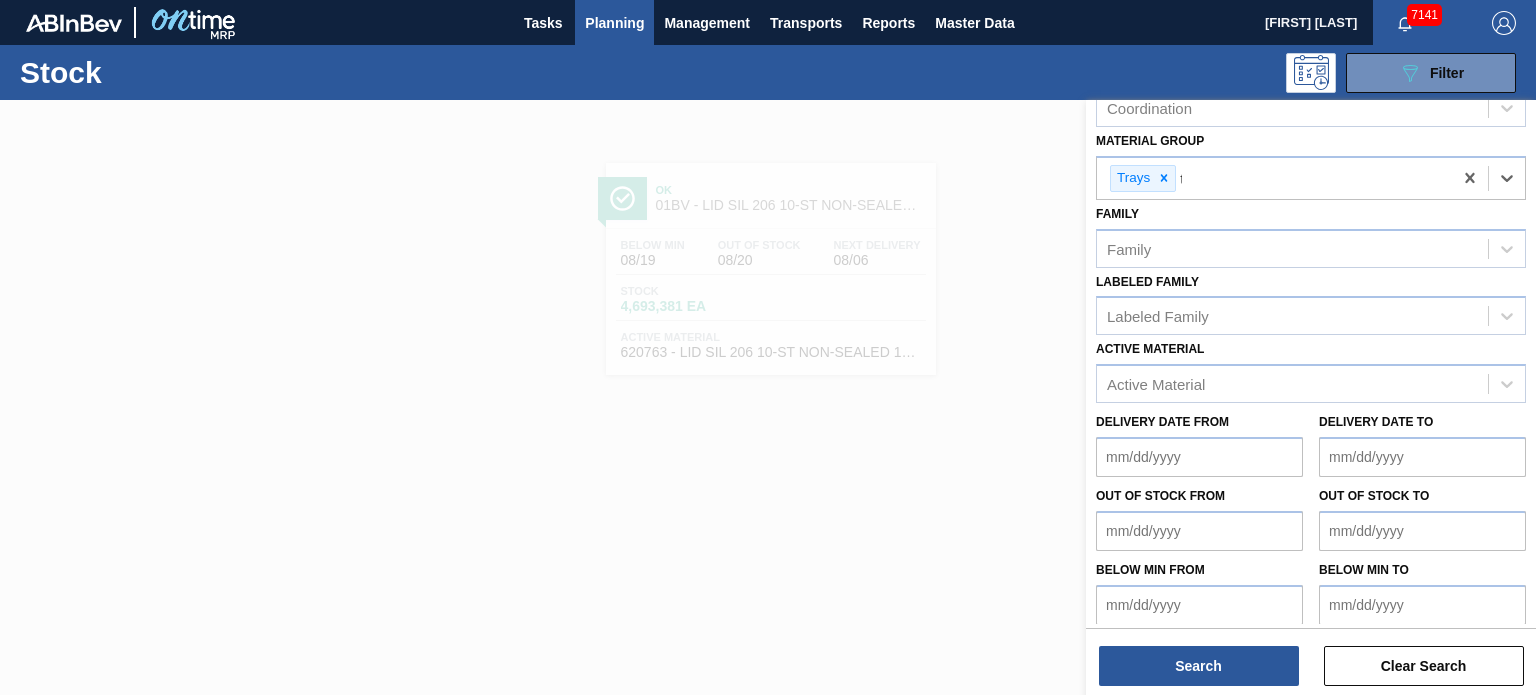 type 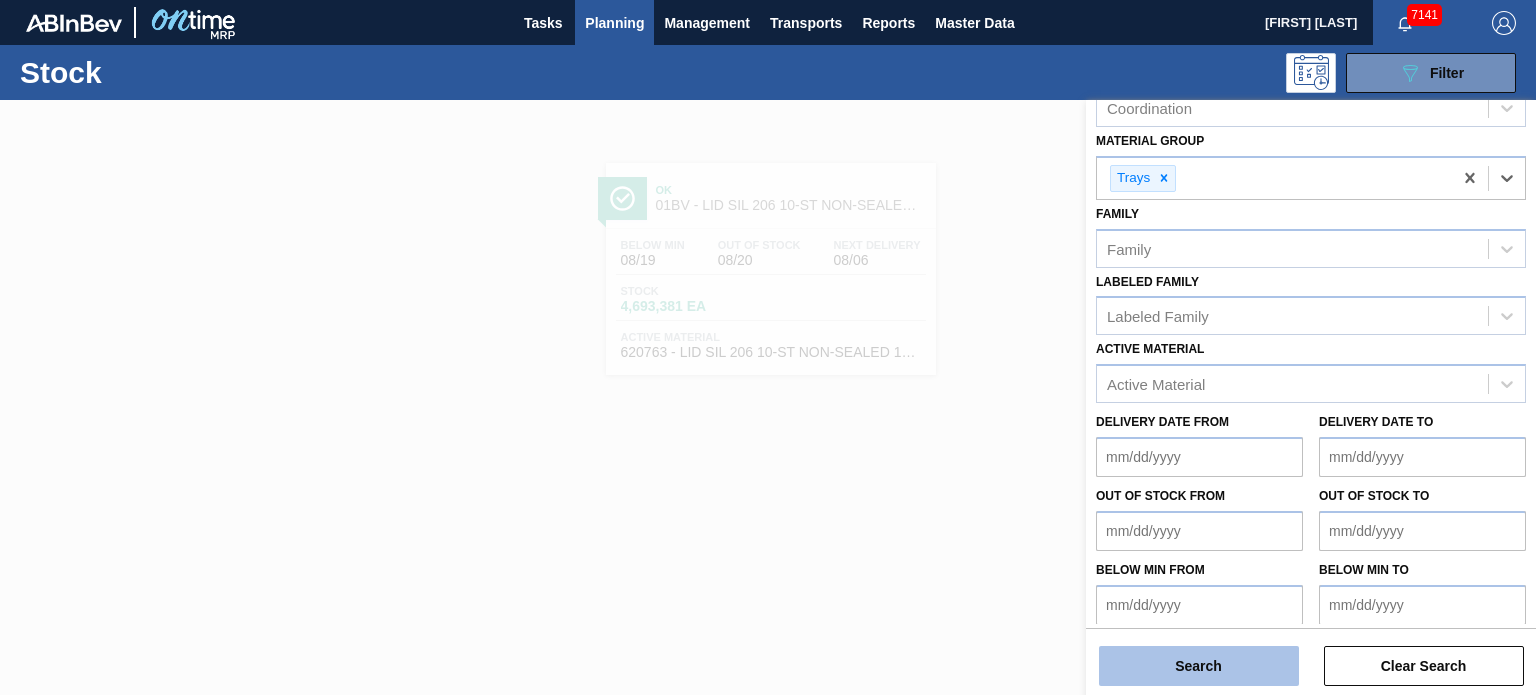 click on "Search" at bounding box center (1199, 666) 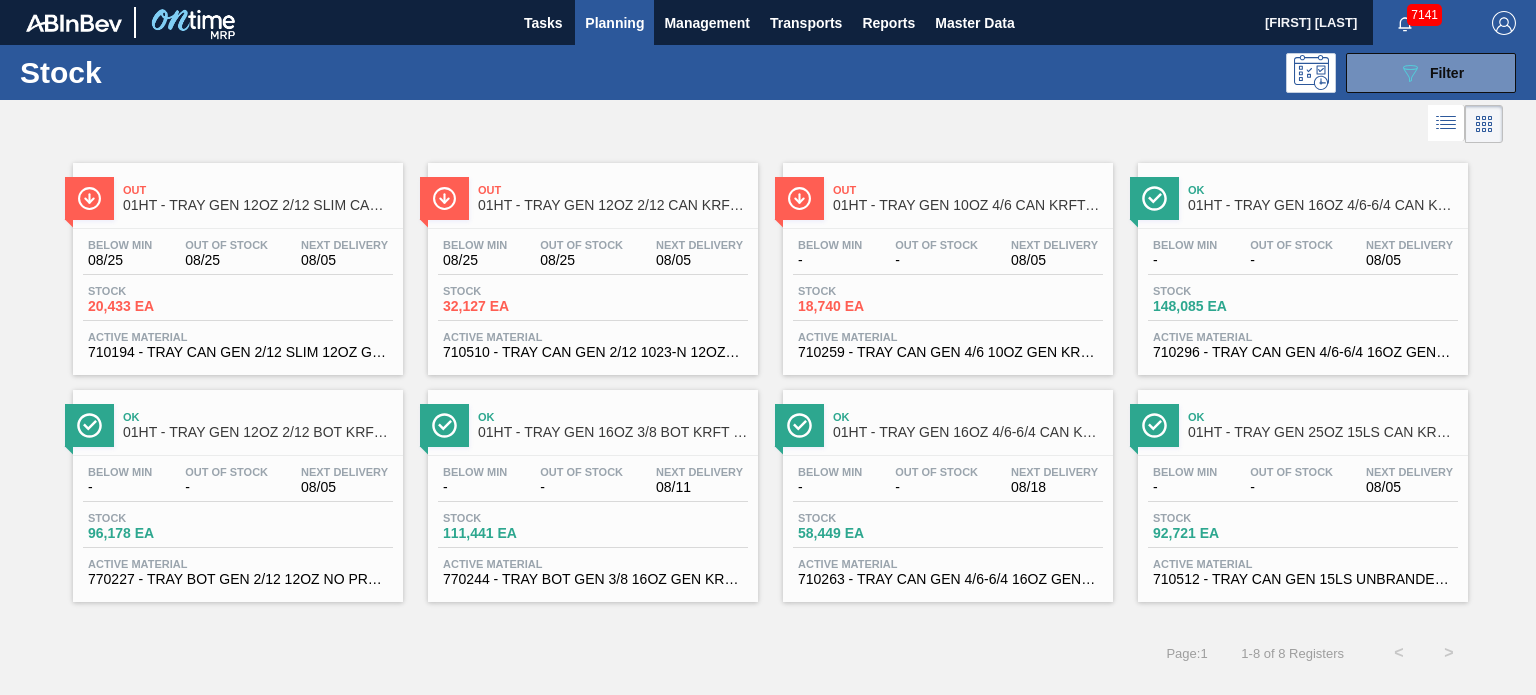 click on "Out Of Stock 08/25" at bounding box center [581, 253] 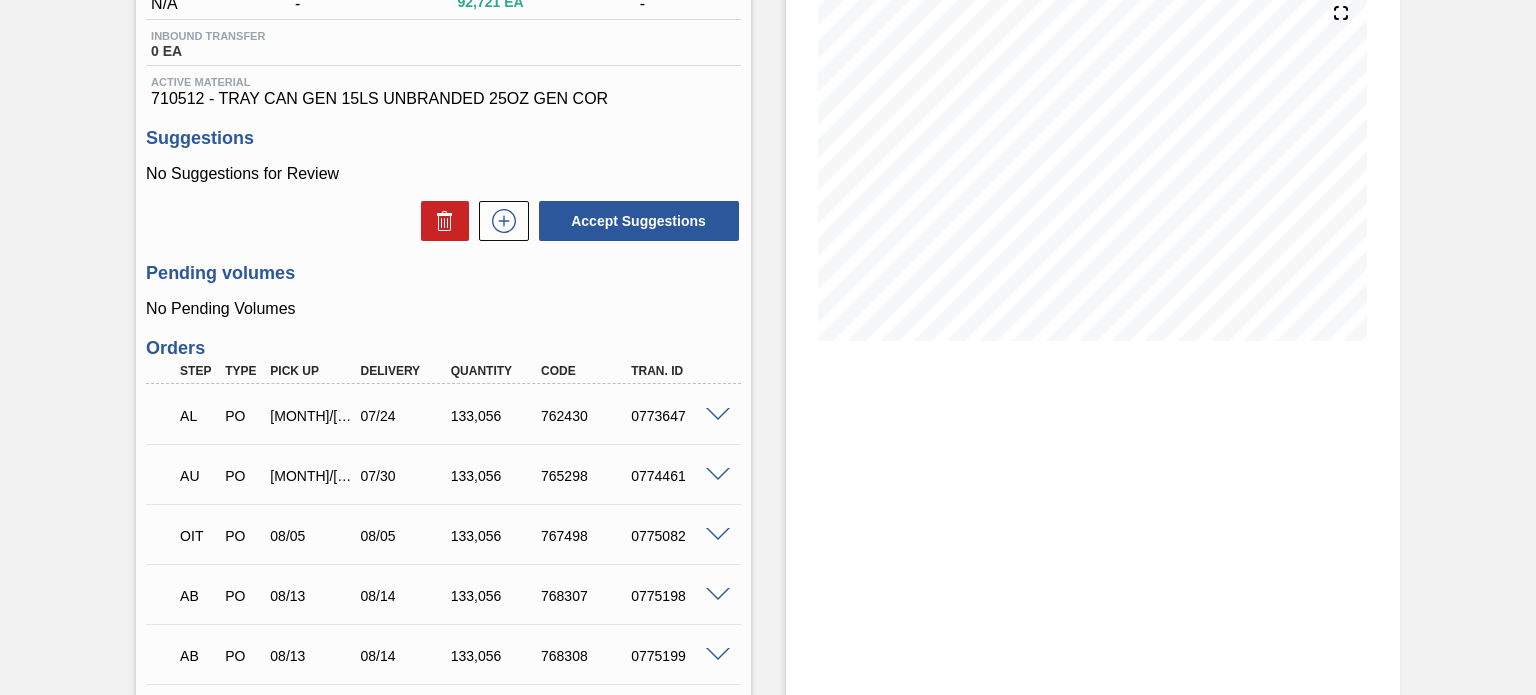 scroll, scrollTop: 426, scrollLeft: 0, axis: vertical 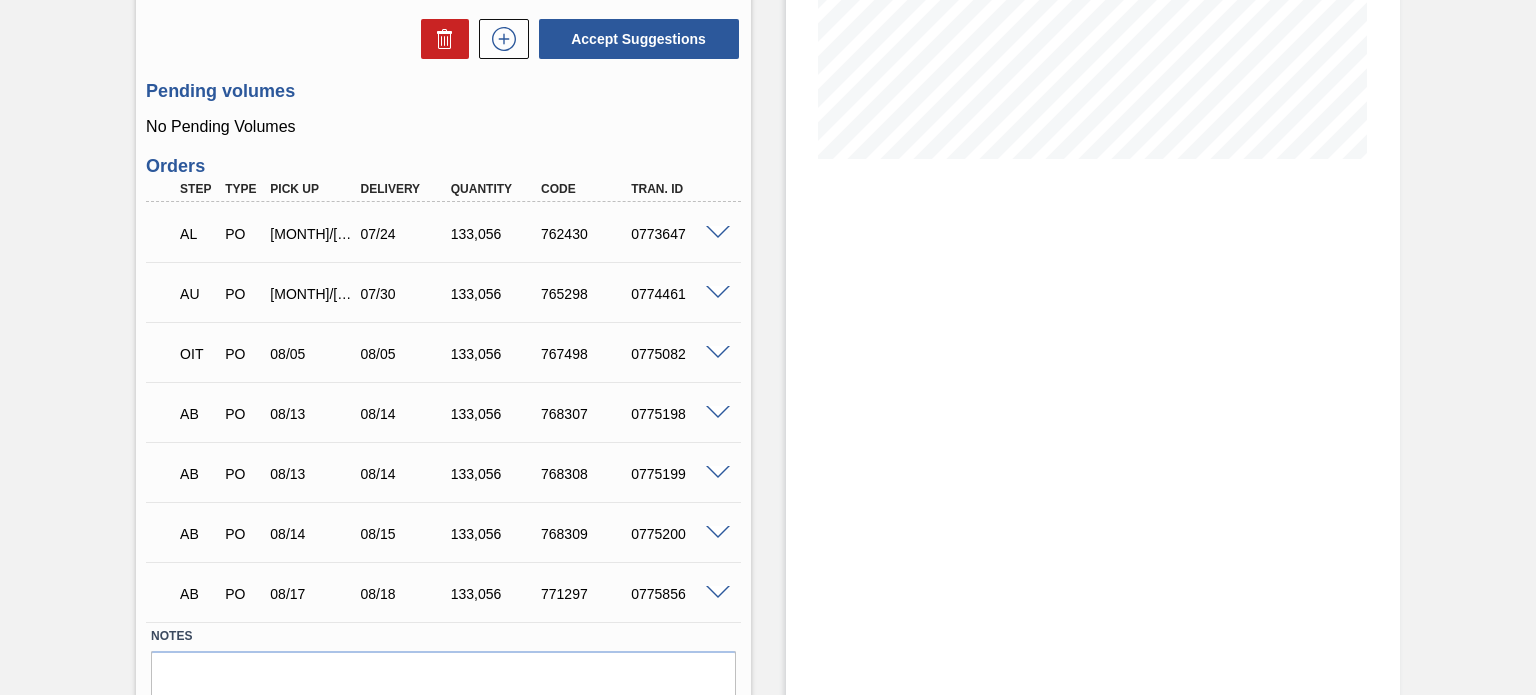 drag, startPoint x: 702, startPoint y: 584, endPoint x: 710, endPoint y: 595, distance: 13.601471 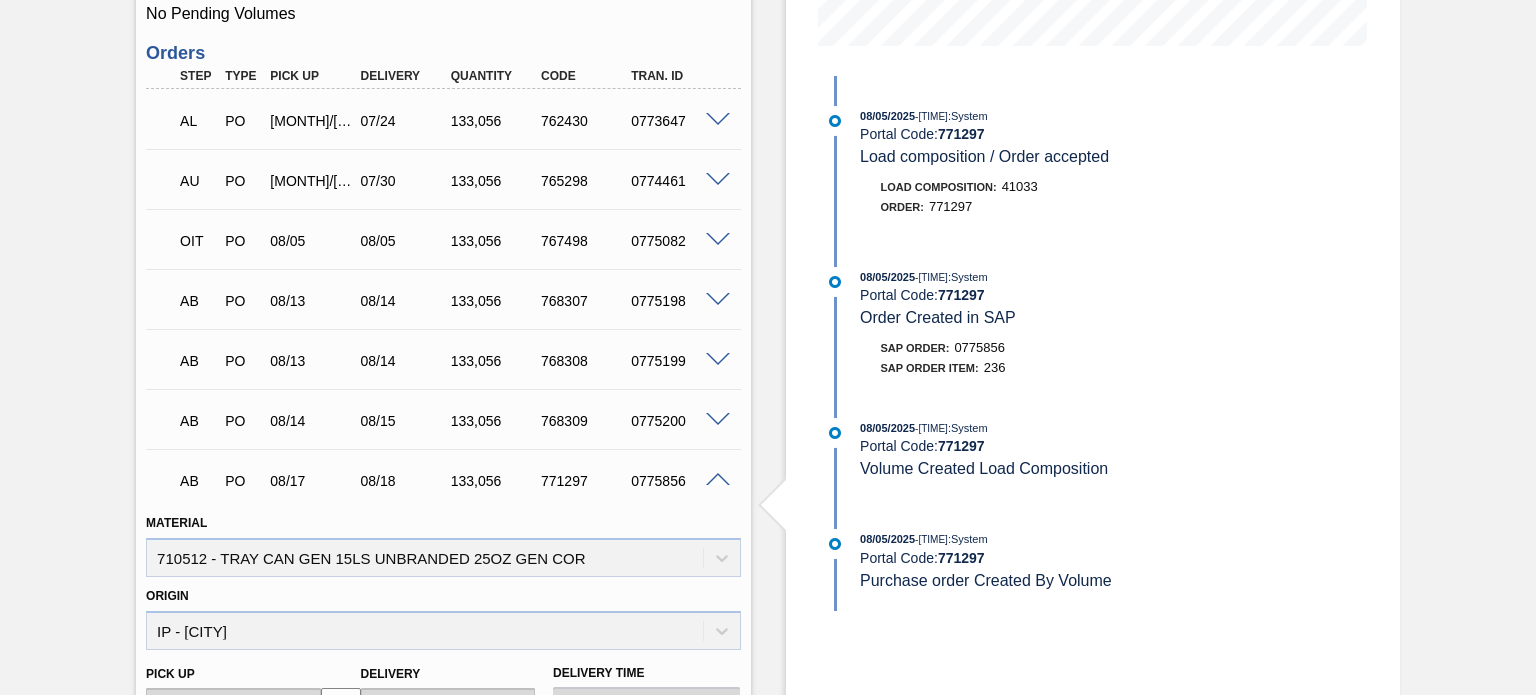 scroll, scrollTop: 539, scrollLeft: 0, axis: vertical 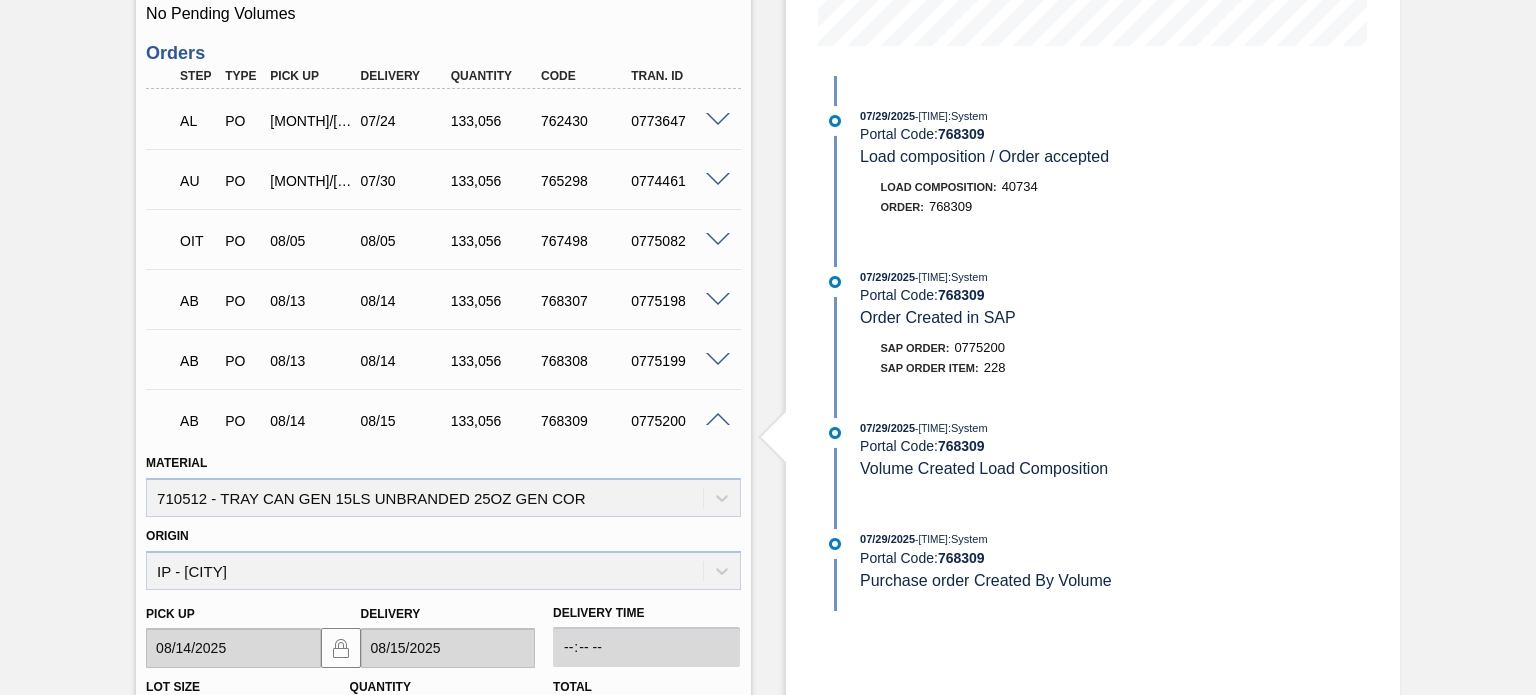 click at bounding box center (718, 420) 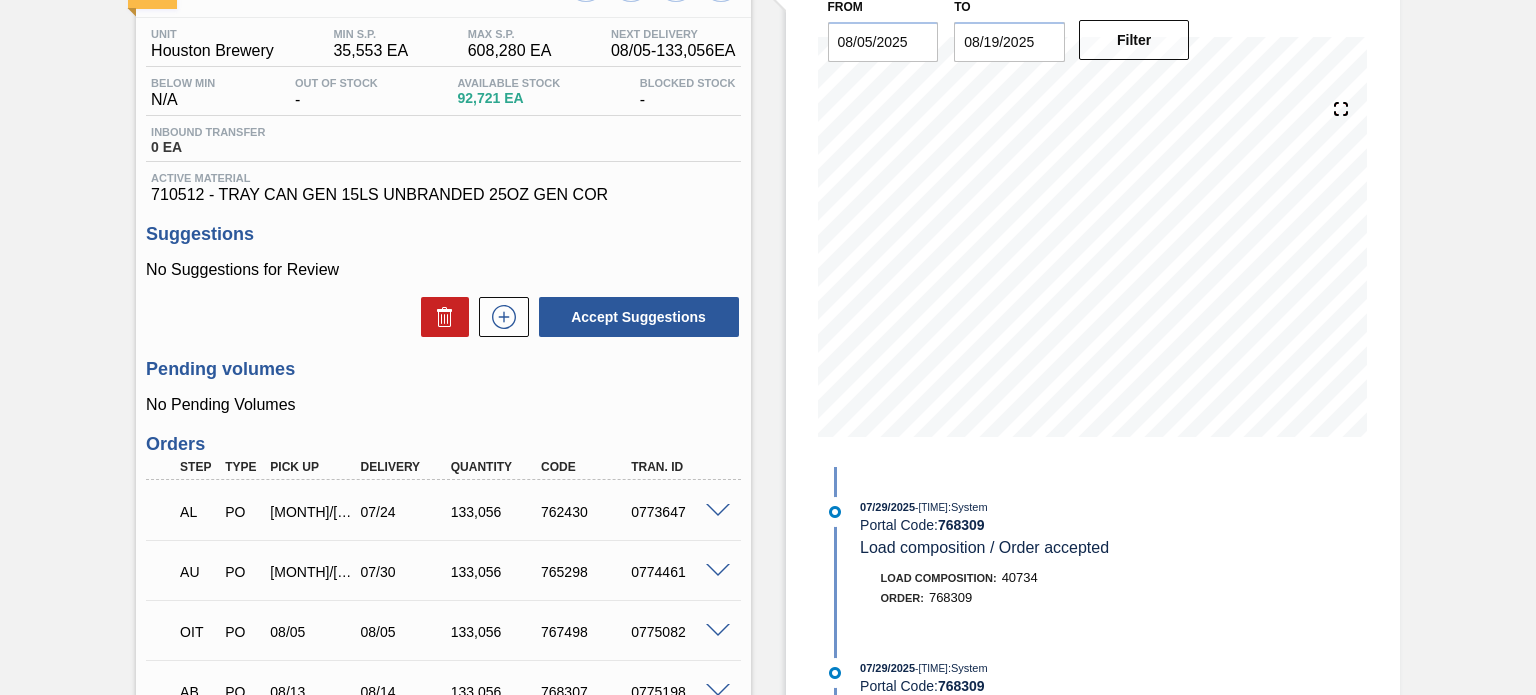 scroll, scrollTop: 150, scrollLeft: 0, axis: vertical 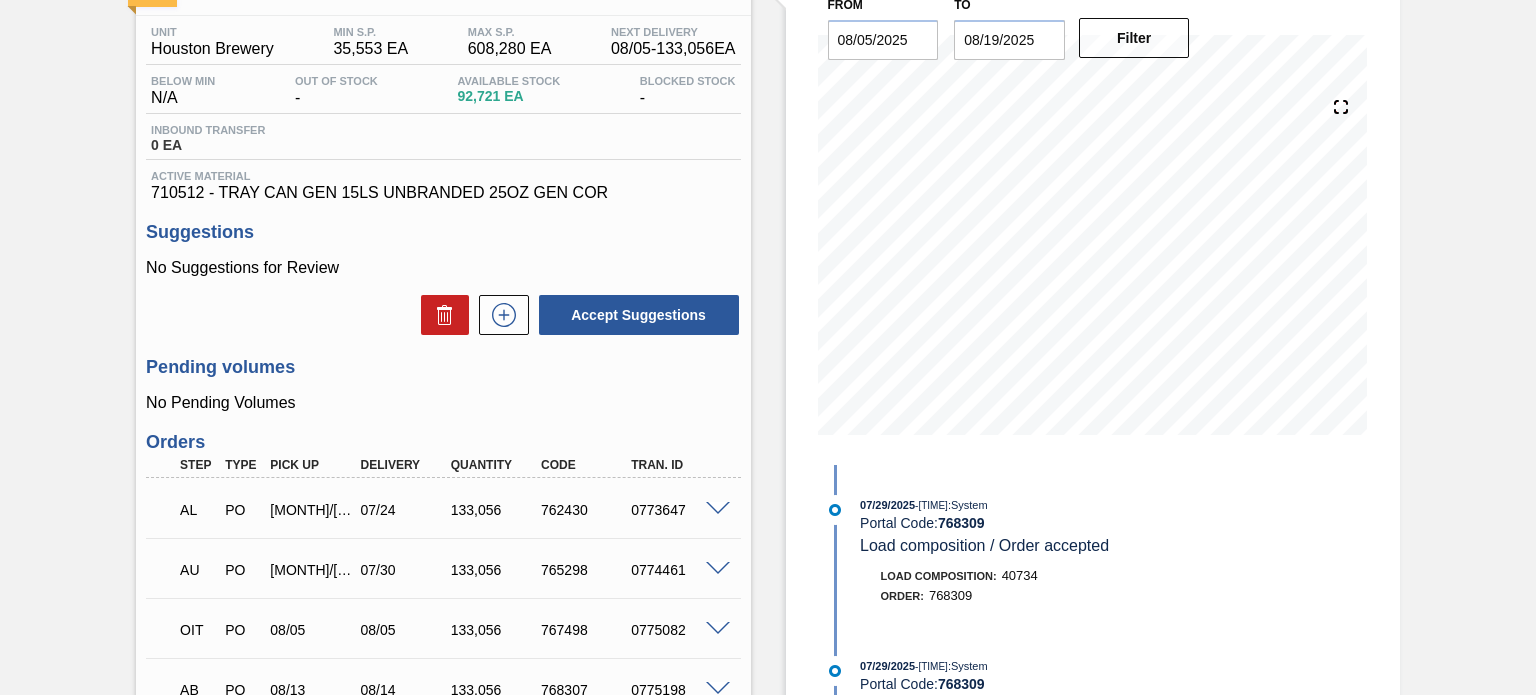 click on "[MONTH]/[DAY]/[YEAR] - [TIME] : System Portal Code: 768309 Load composition / Order accepted" at bounding box center [1097, 525] 